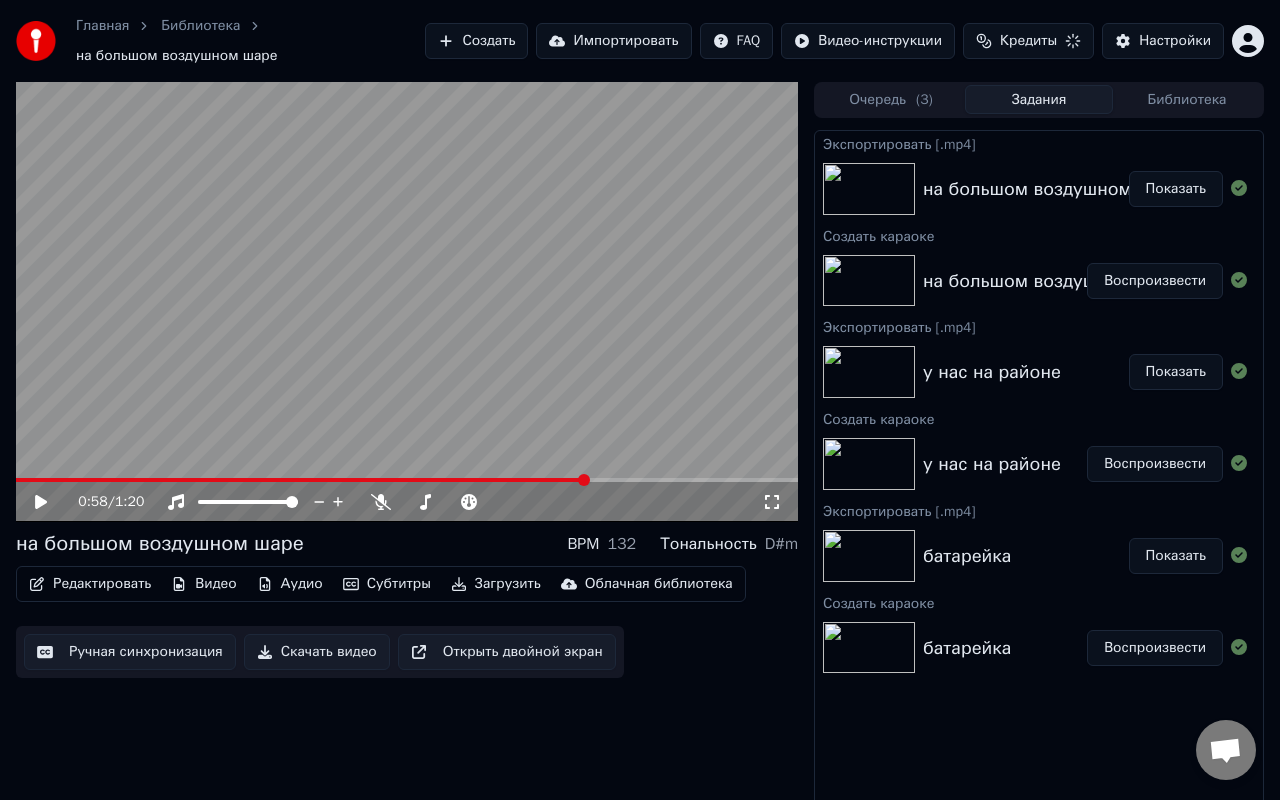 scroll, scrollTop: 0, scrollLeft: 0, axis: both 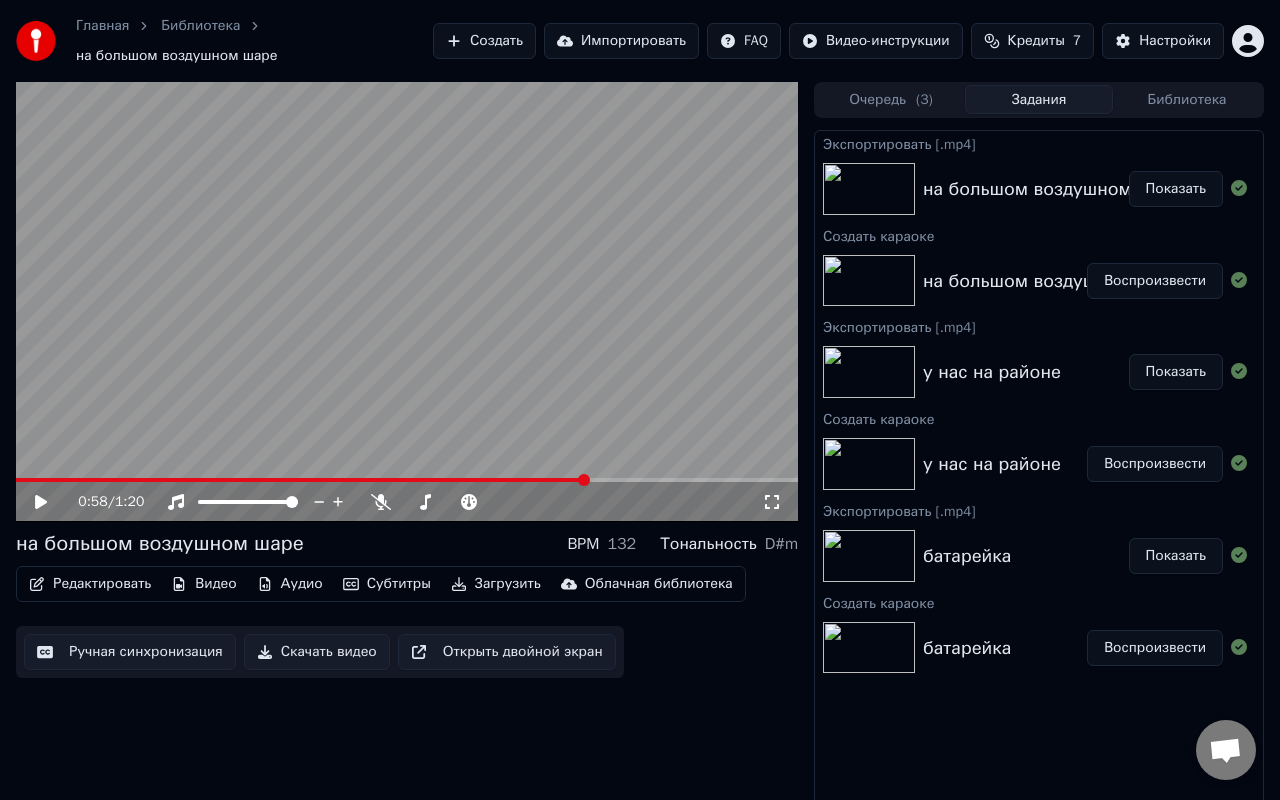 click on "Создать" at bounding box center [484, 41] 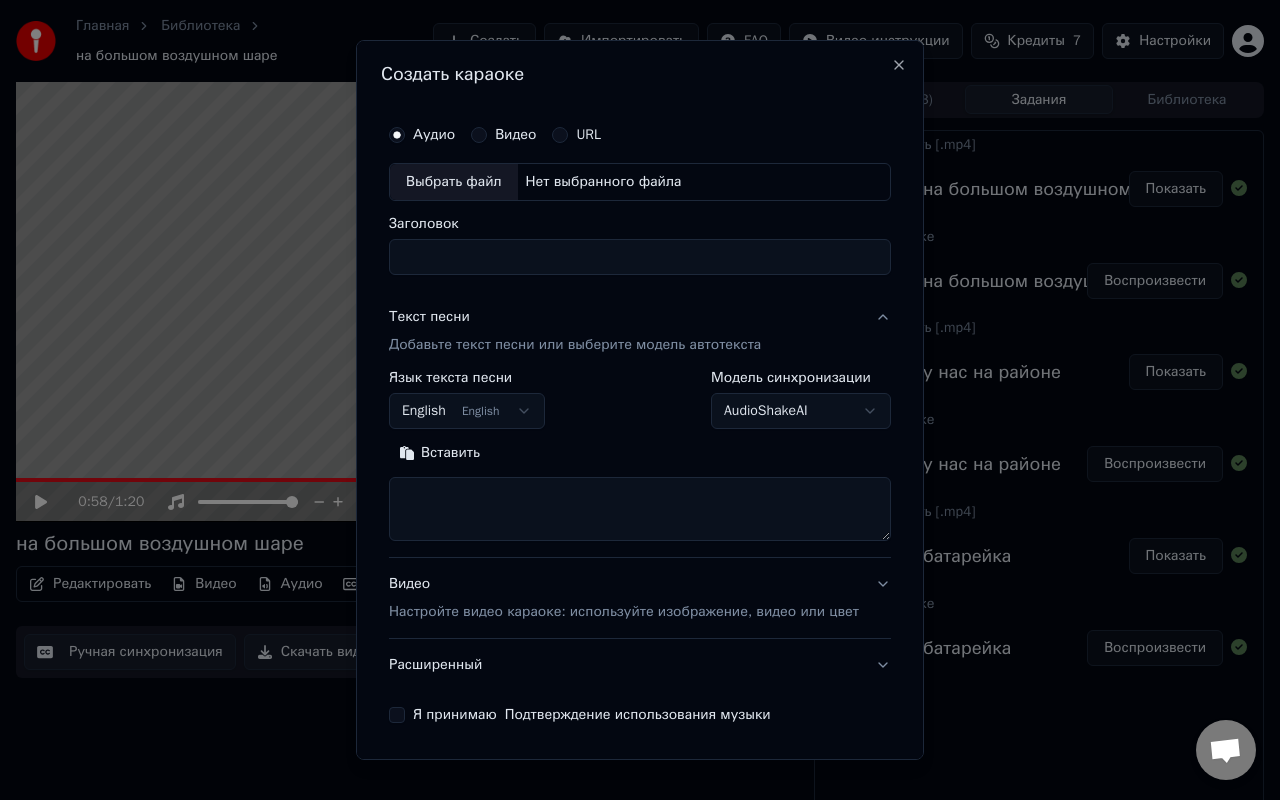 click on "Нет выбранного файла" at bounding box center [604, 182] 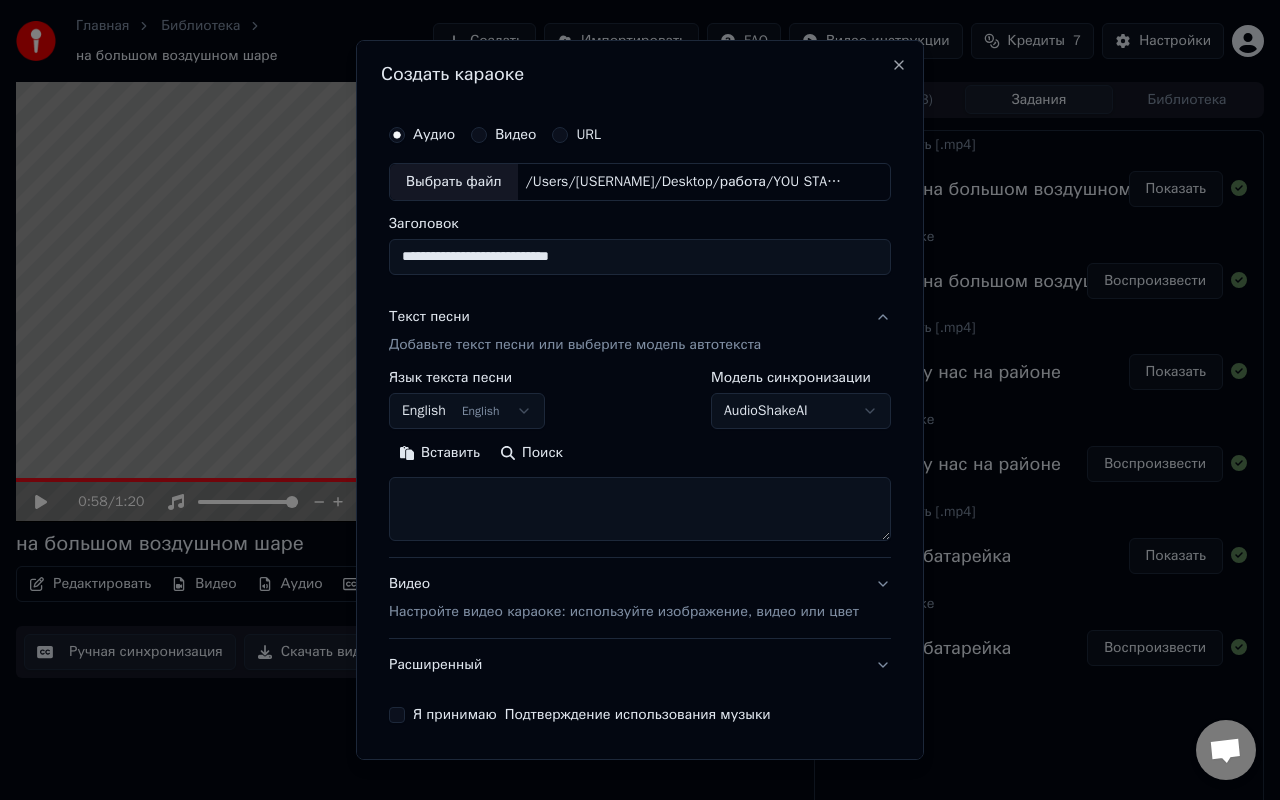 drag, startPoint x: 614, startPoint y: 256, endPoint x: 328, endPoint y: 258, distance: 286.007 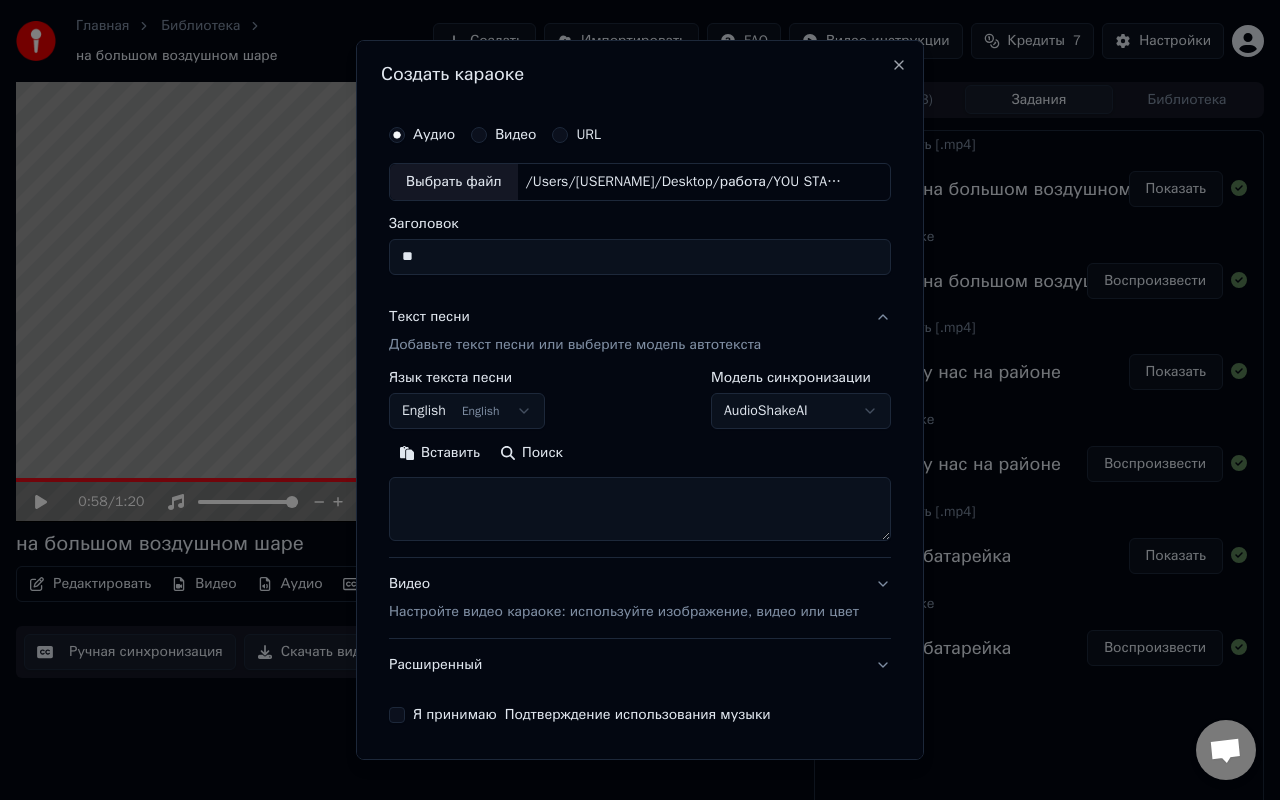 type on "*" 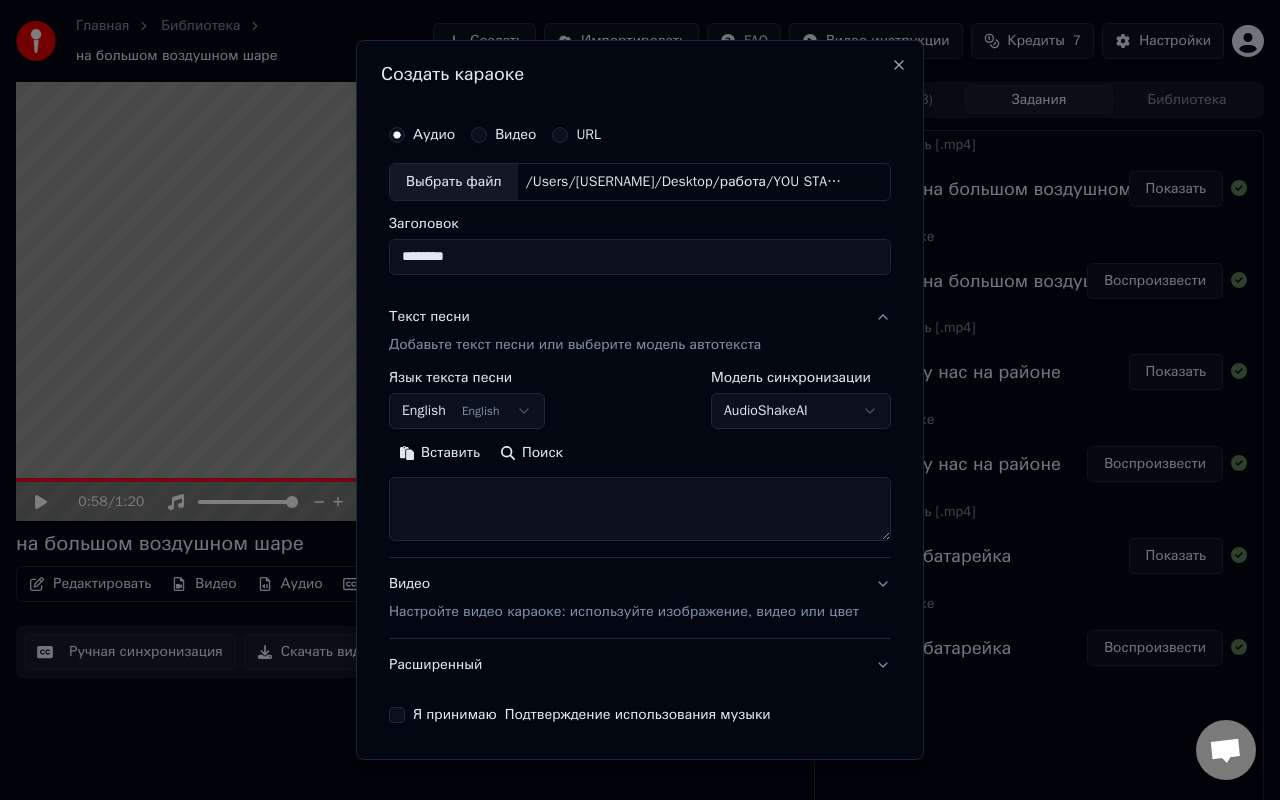 type on "********" 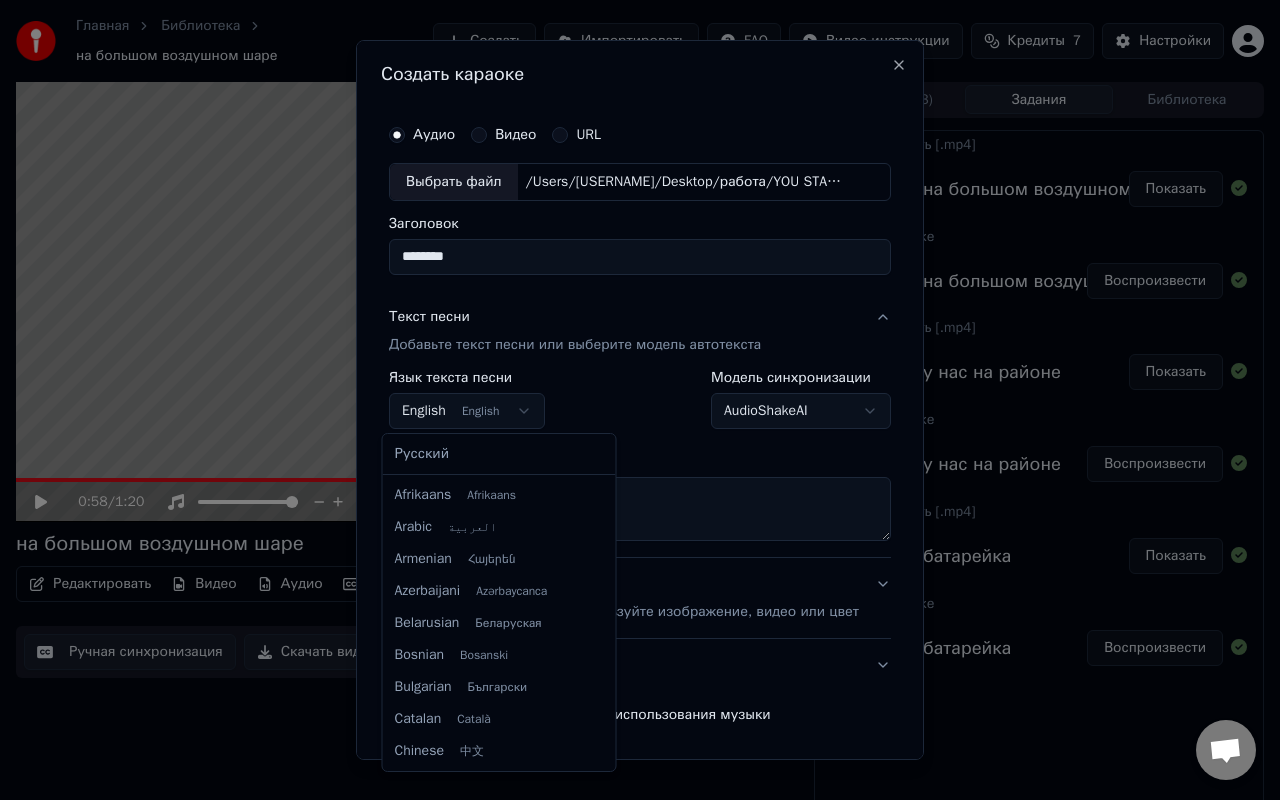 click on "Главная Библиотека на большом воздушном шаре Создать Импортировать FAQ Видео-инструкции Кредиты 7 Настройки 0:58  /  1:20 на большом воздушном шаре BPM 132 Тональность D#m Редактировать Видео Аудио Субтитры Загрузить Облачная библиотека Ручная синхронизация Скачать видео Открыть двойной экран Очередь ( 3 ) Задания Библиотека Экспортировать [.mp4] на большом воздушном шаре Показать Создать караоке на большом воздушном шаре Воспроизвести Экспортировать [.mp4] у нас на районе Показать Создать караоке у нас на районе  Воспроизвести Экспортировать [.mp4] батарейка URL ***" at bounding box center (640, 400) 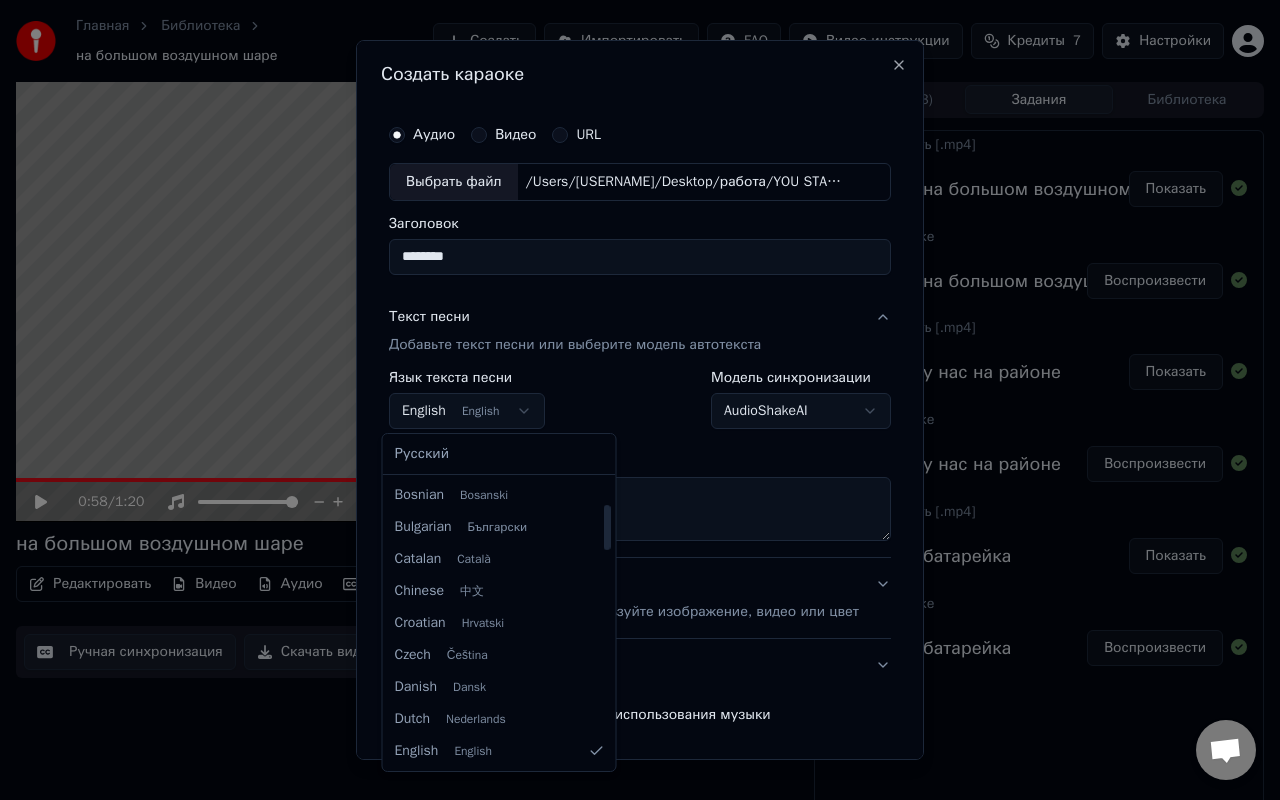 select on "**" 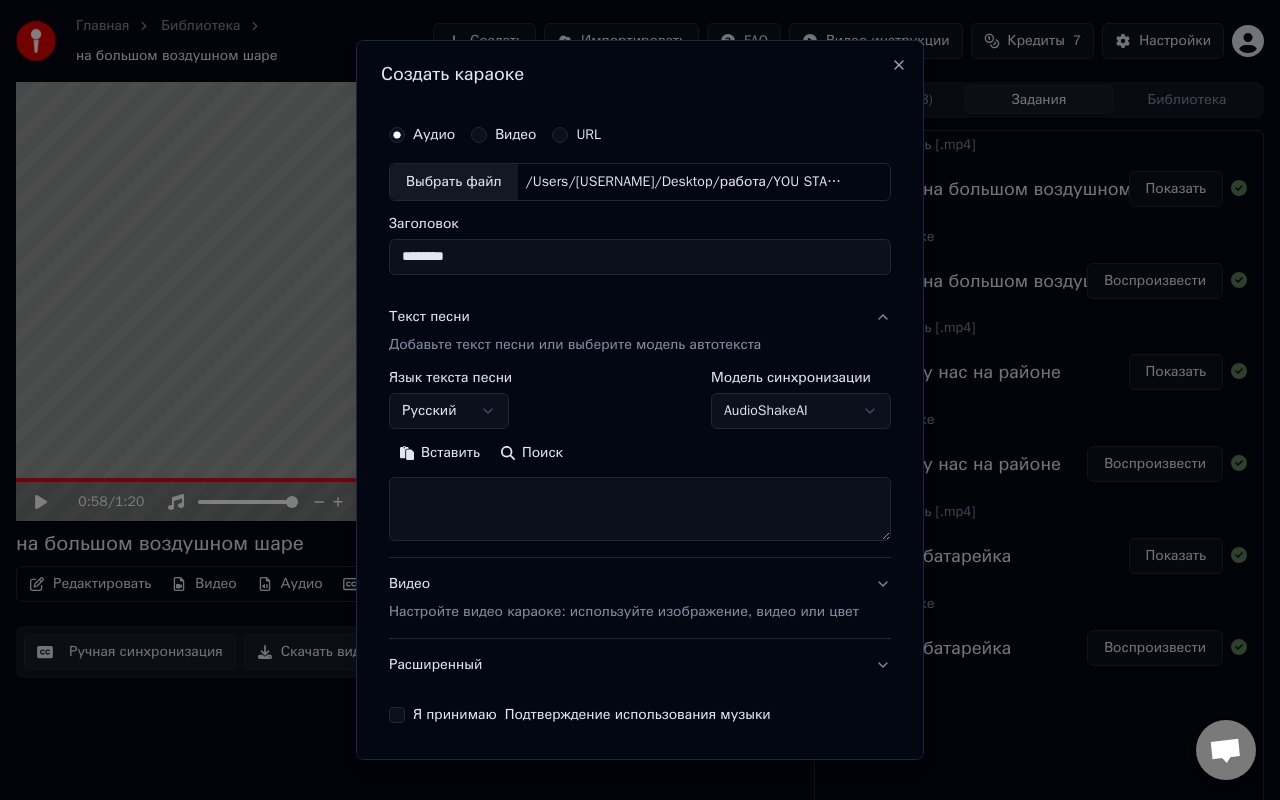 click at bounding box center [640, 509] 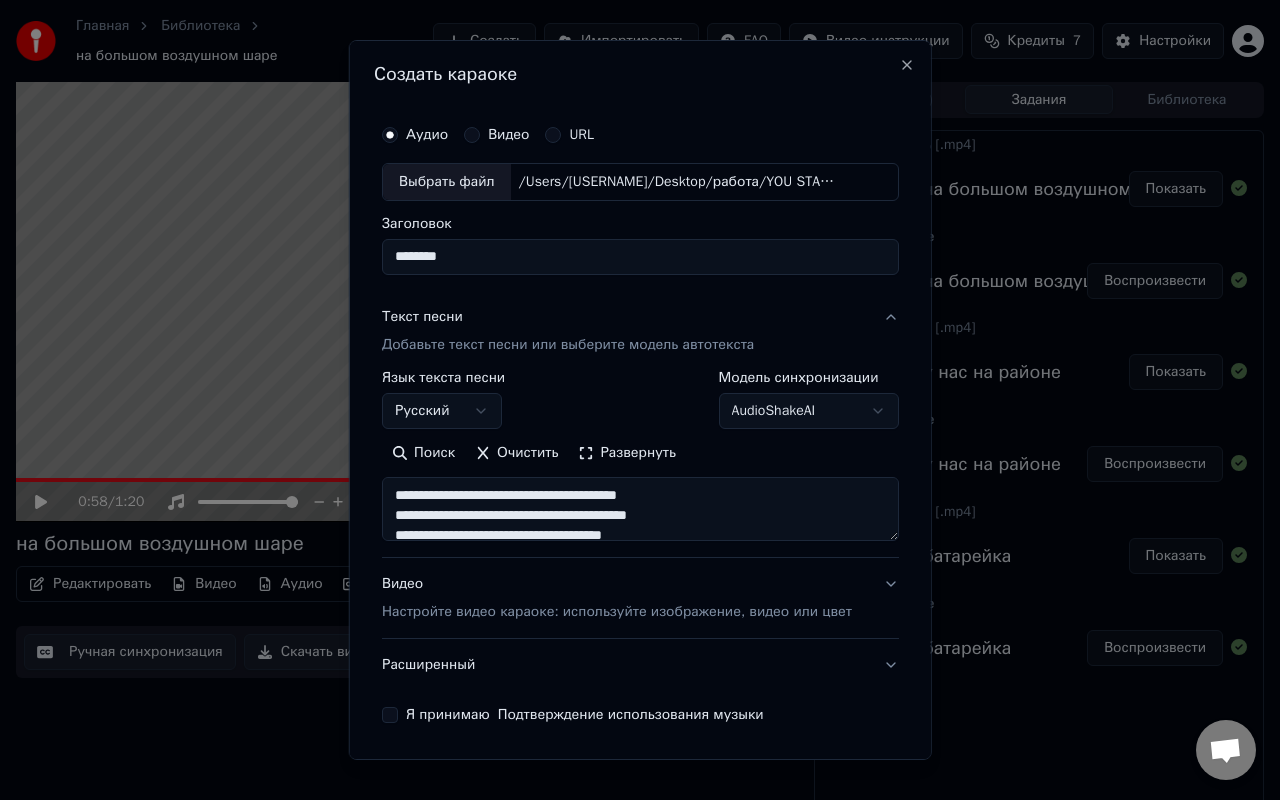 scroll, scrollTop: 604, scrollLeft: 0, axis: vertical 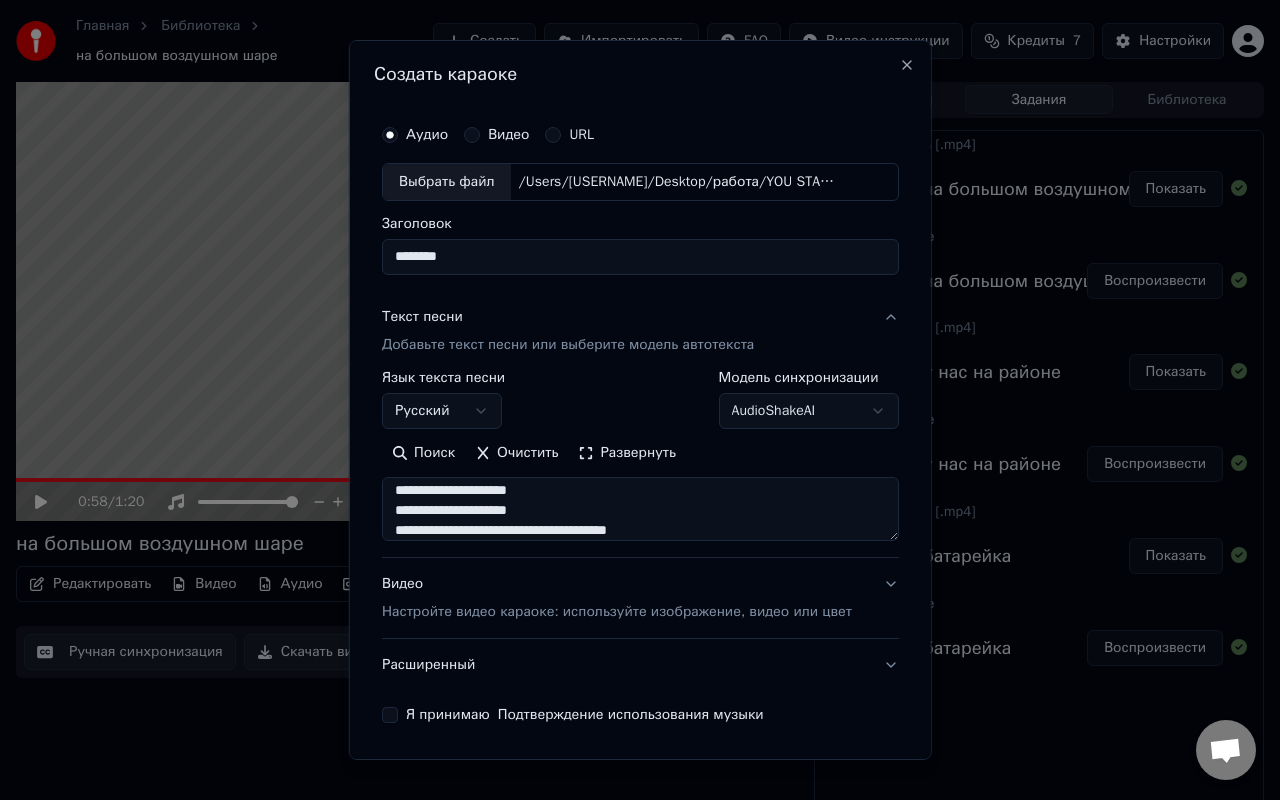 drag, startPoint x: 613, startPoint y: 491, endPoint x: 385, endPoint y: 494, distance: 228.01973 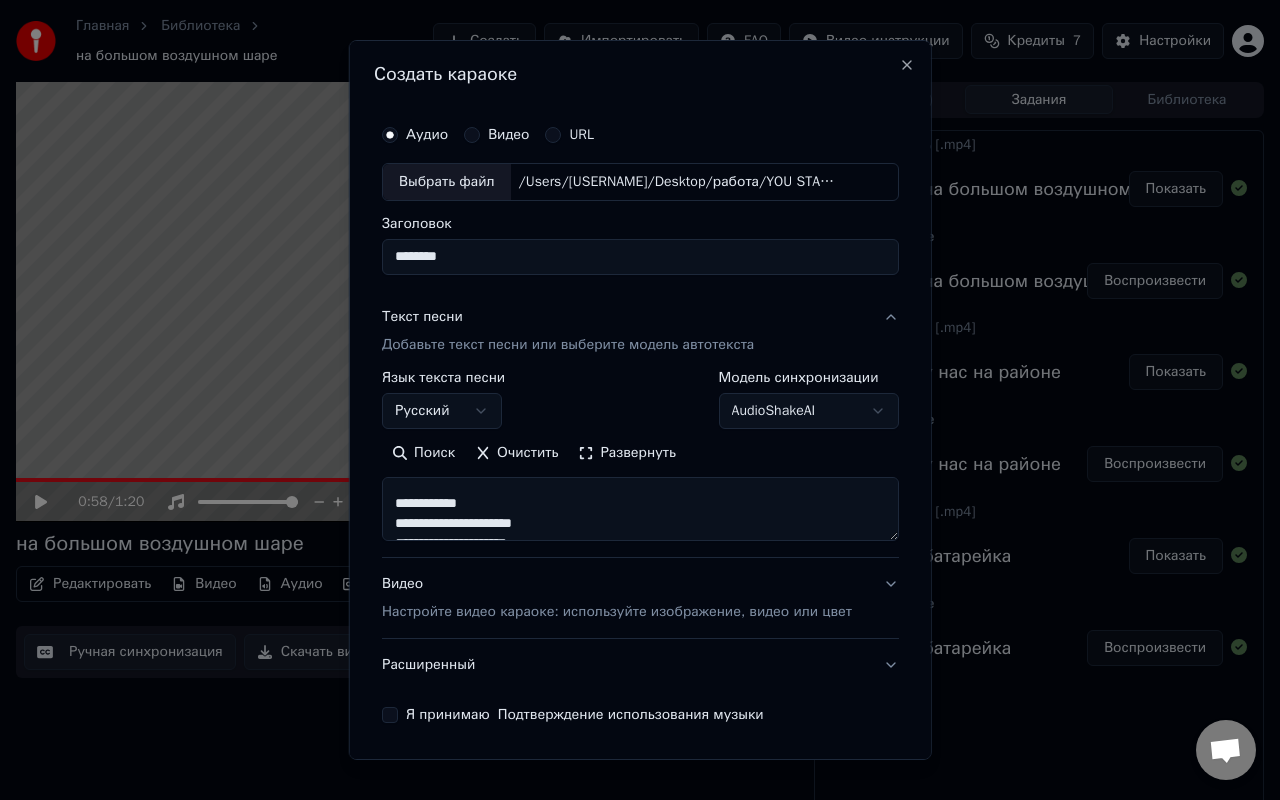 scroll, scrollTop: 538, scrollLeft: 0, axis: vertical 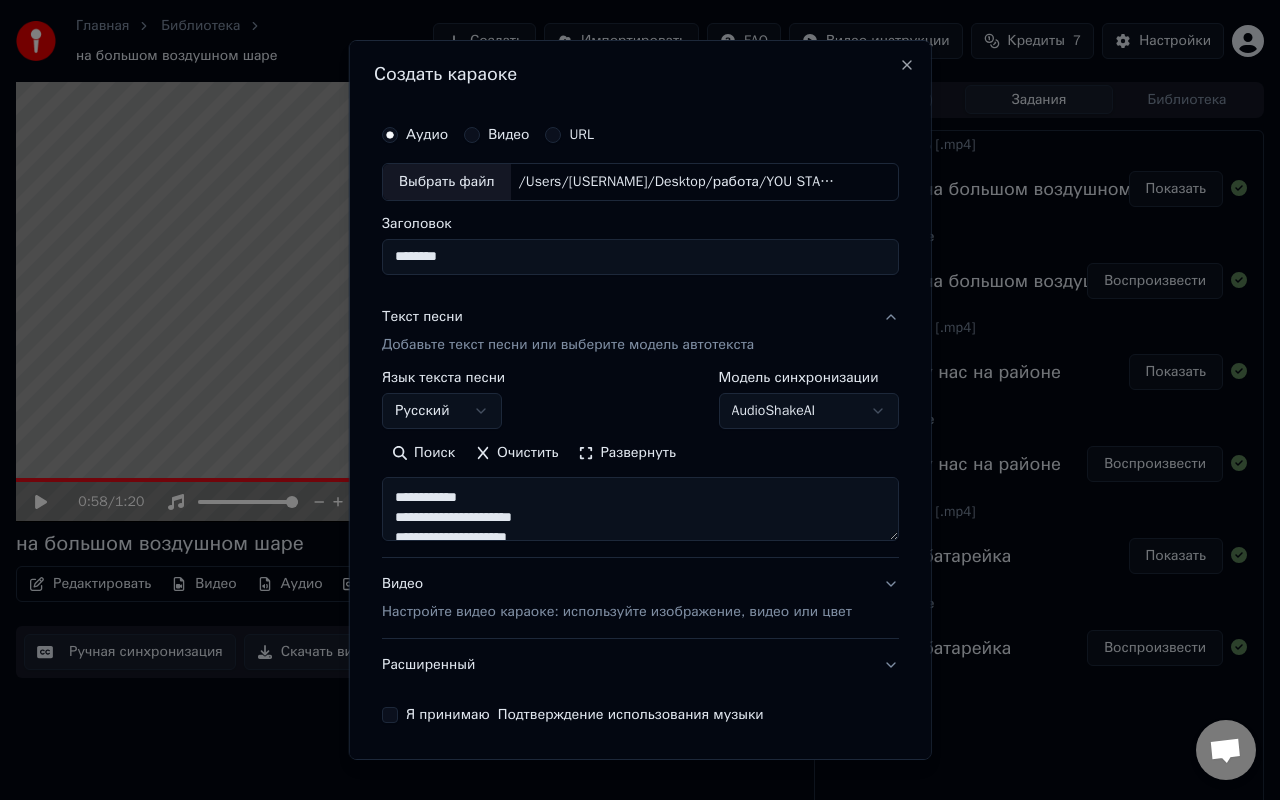 click on "**********" at bounding box center [640, 509] 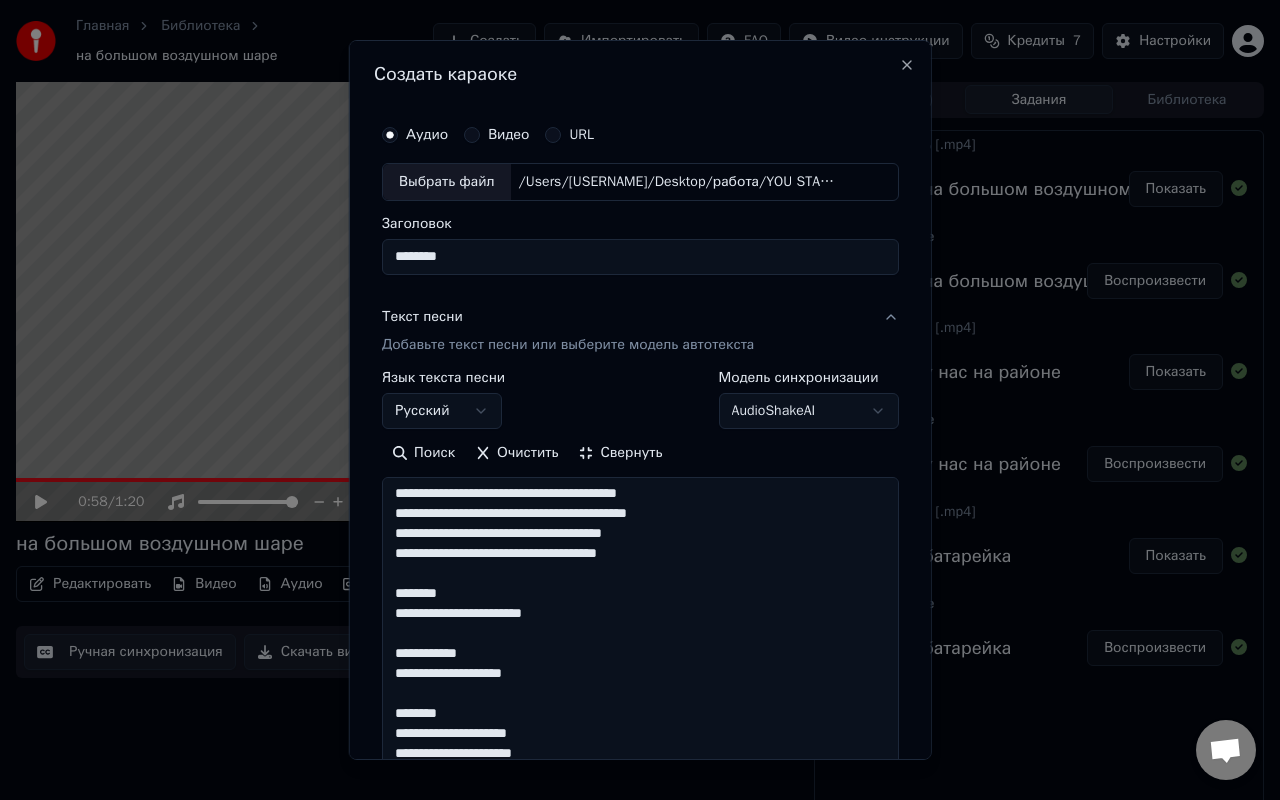 scroll, scrollTop: 1, scrollLeft: 0, axis: vertical 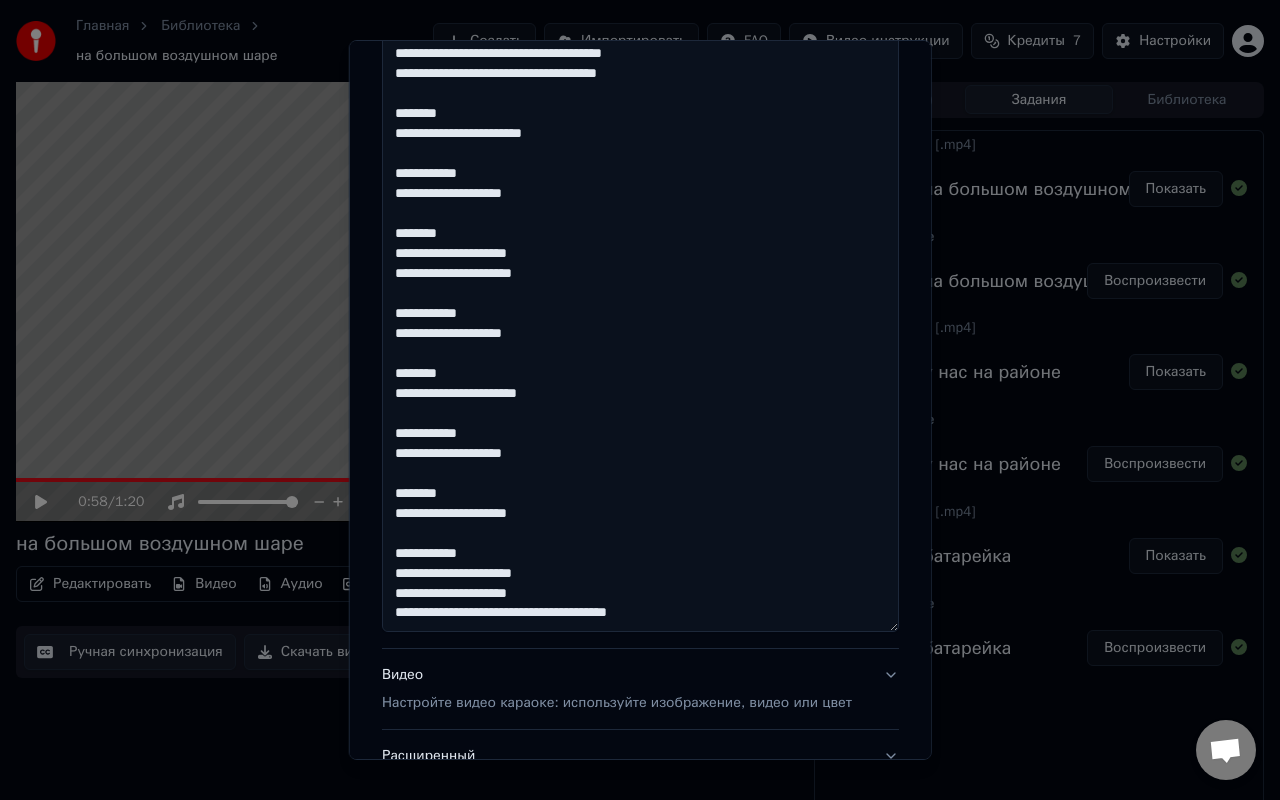 click on "**********" at bounding box center (640, 314) 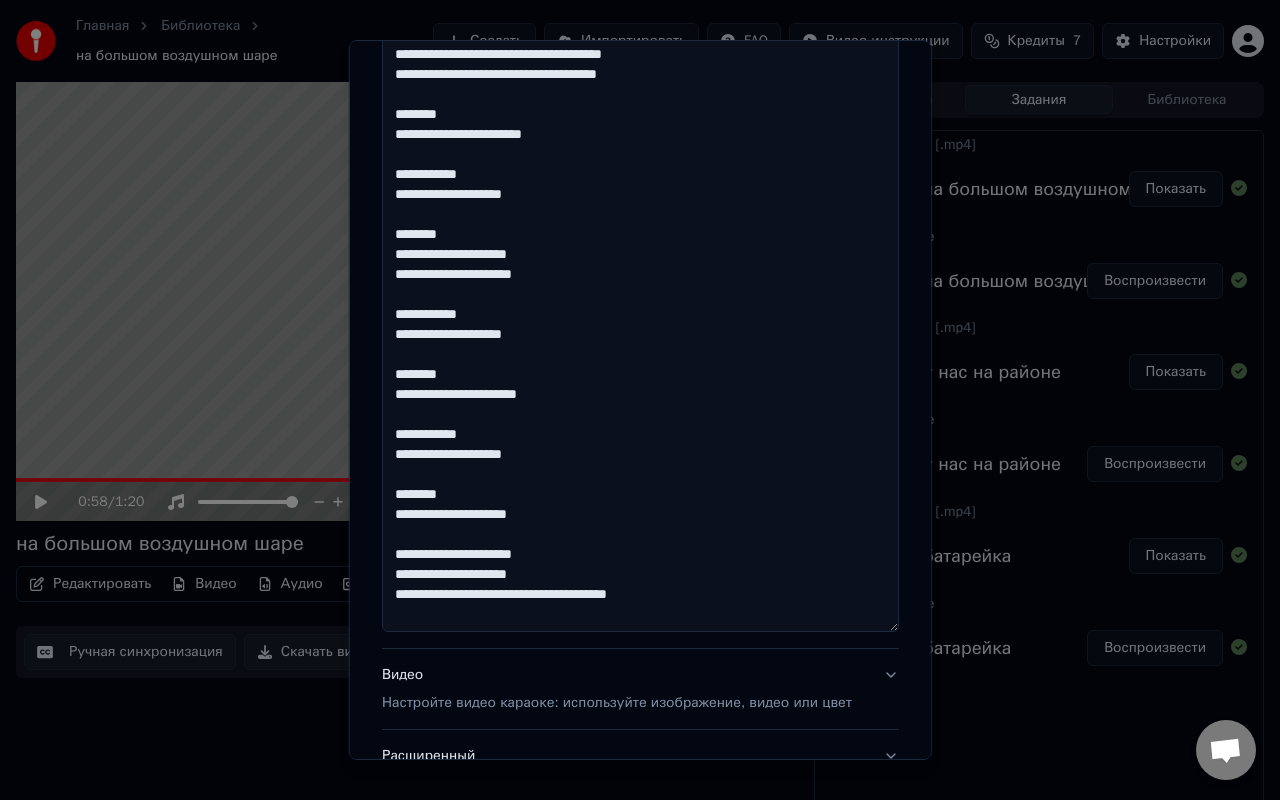 scroll, scrollTop: 0, scrollLeft: 0, axis: both 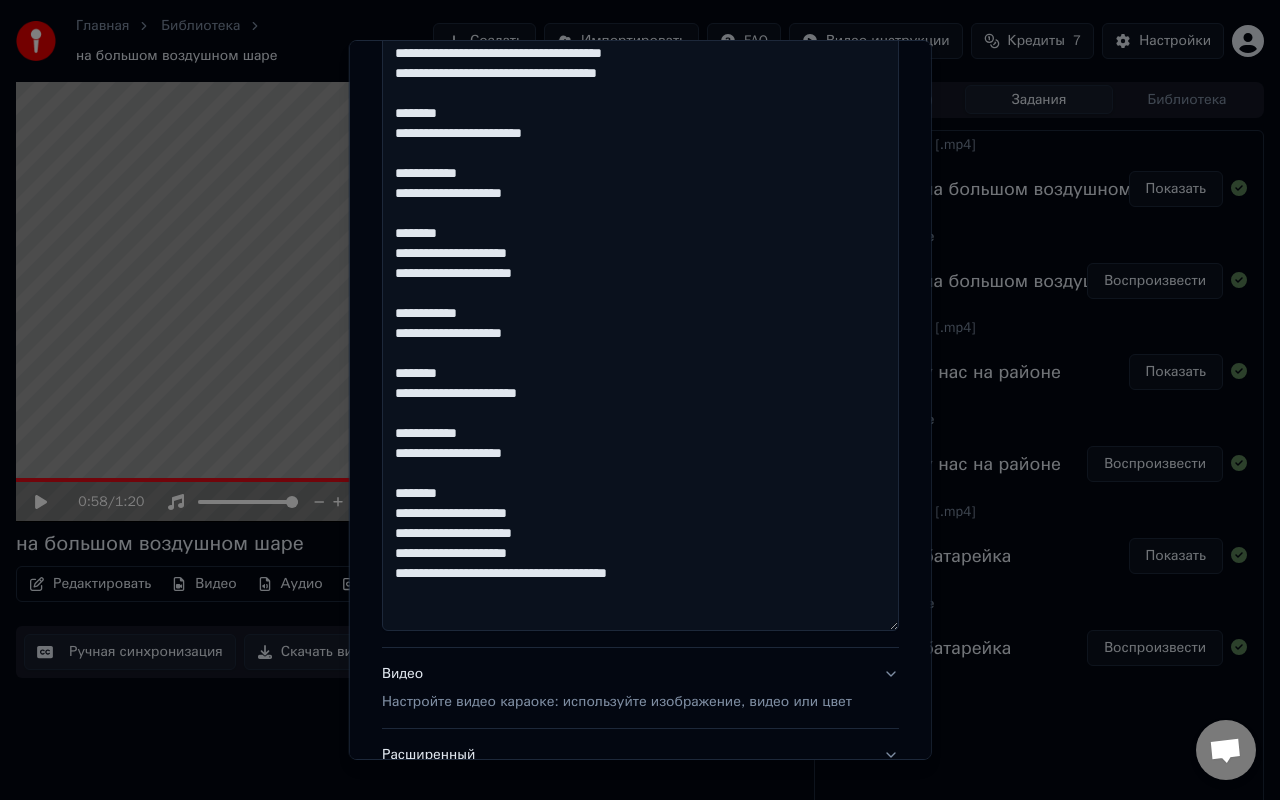 drag, startPoint x: 474, startPoint y: 499, endPoint x: 377, endPoint y: 470, distance: 101.24229 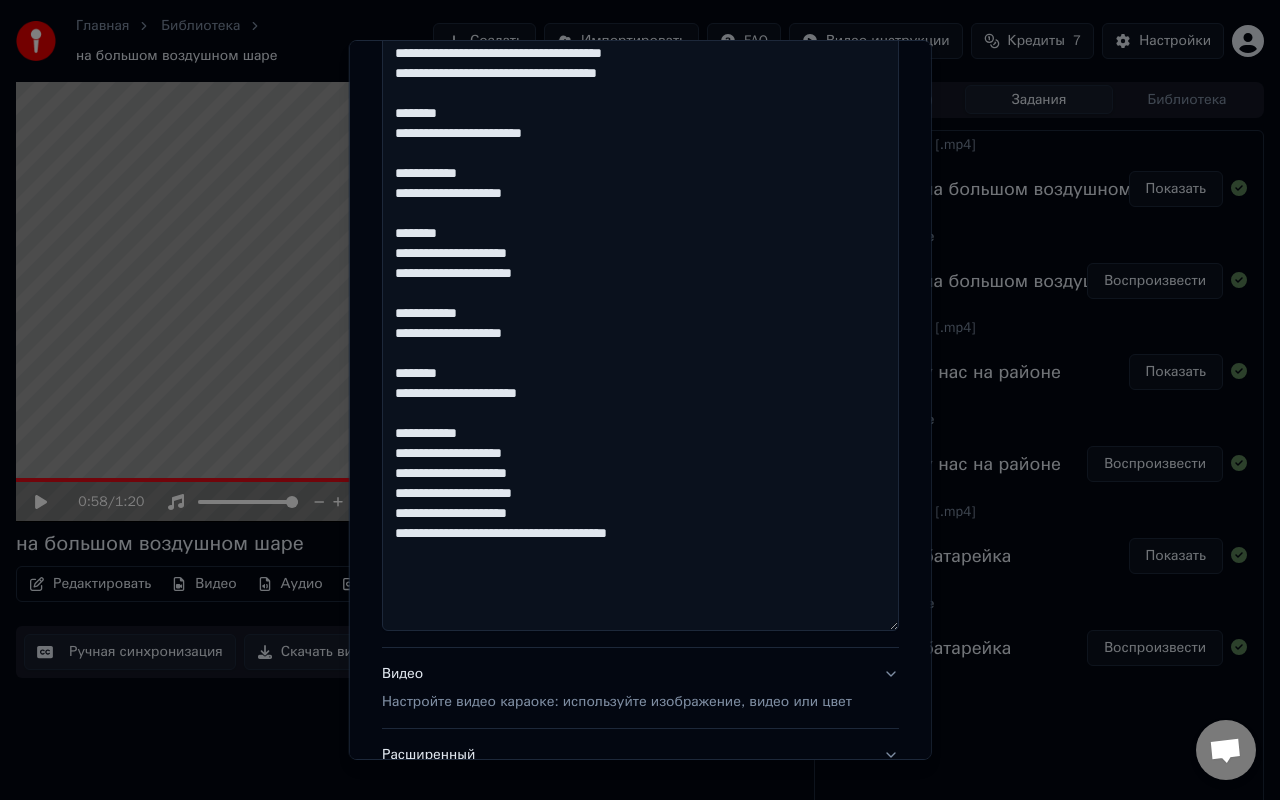 drag, startPoint x: 522, startPoint y: 434, endPoint x: 391, endPoint y: 418, distance: 131.97348 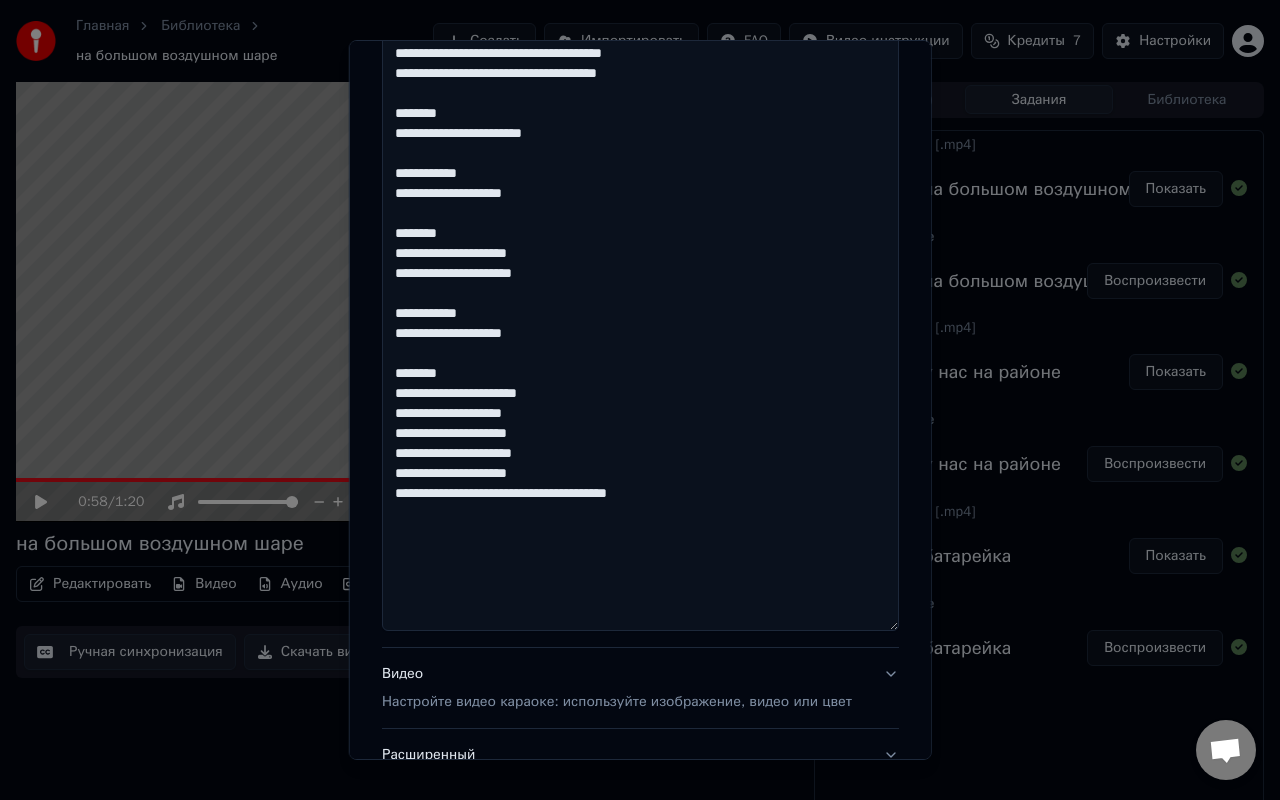 drag, startPoint x: 472, startPoint y: 373, endPoint x: 386, endPoint y: 354, distance: 88.07383 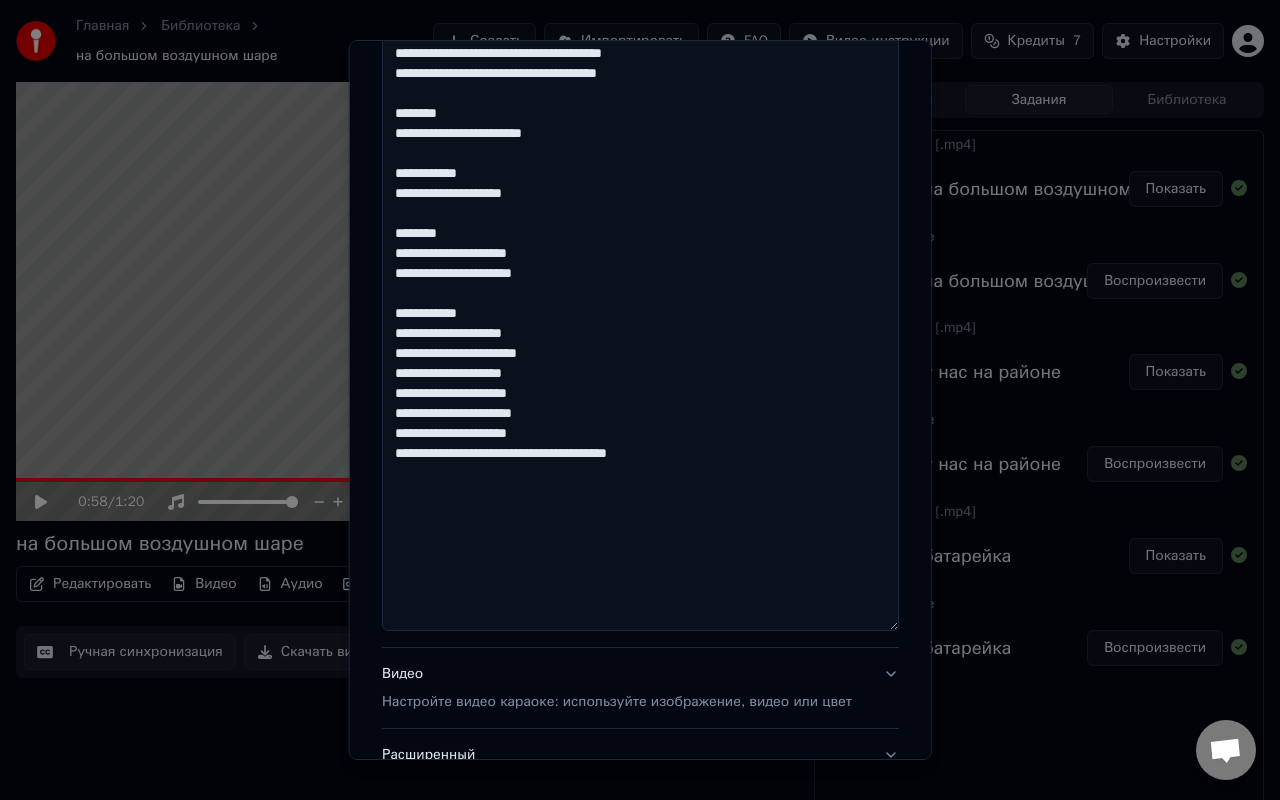 drag, startPoint x: 520, startPoint y: 309, endPoint x: 404, endPoint y: 296, distance: 116.72617 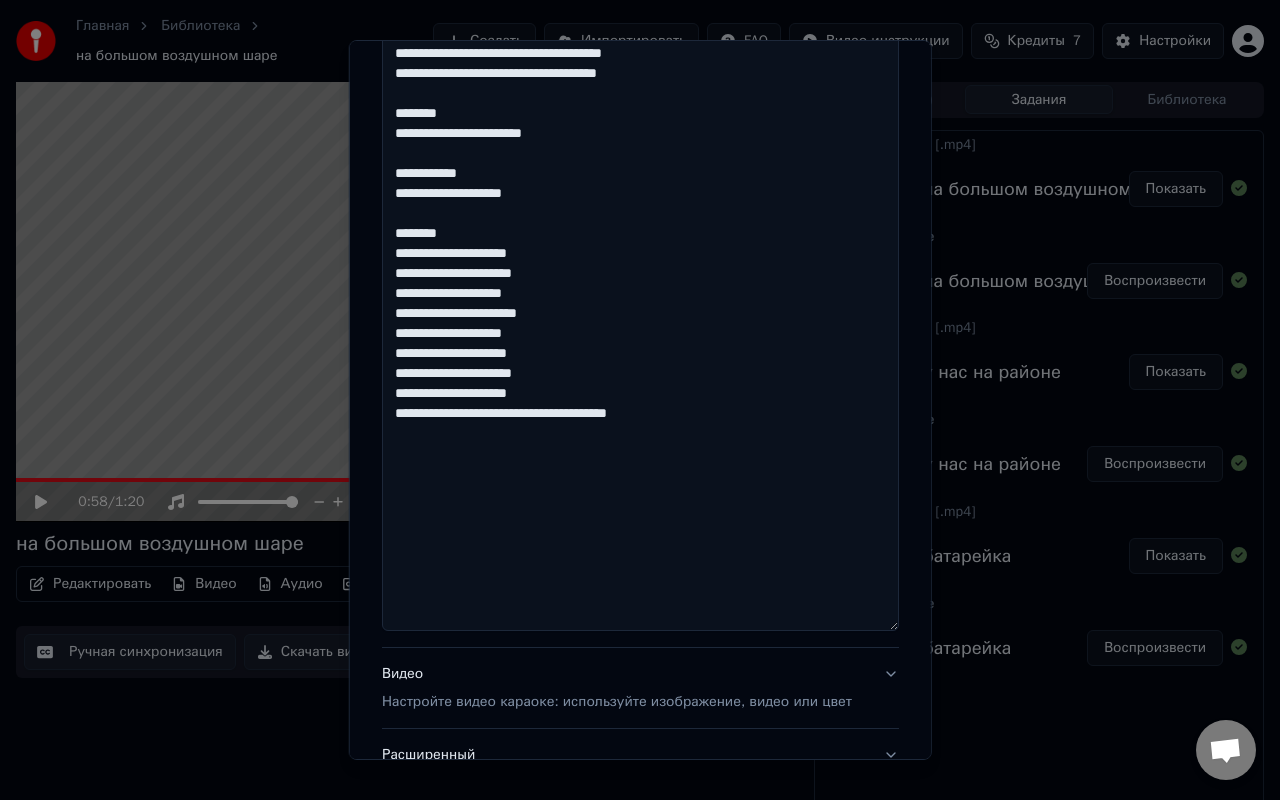 drag, startPoint x: 470, startPoint y: 237, endPoint x: 389, endPoint y: 218, distance: 83.198555 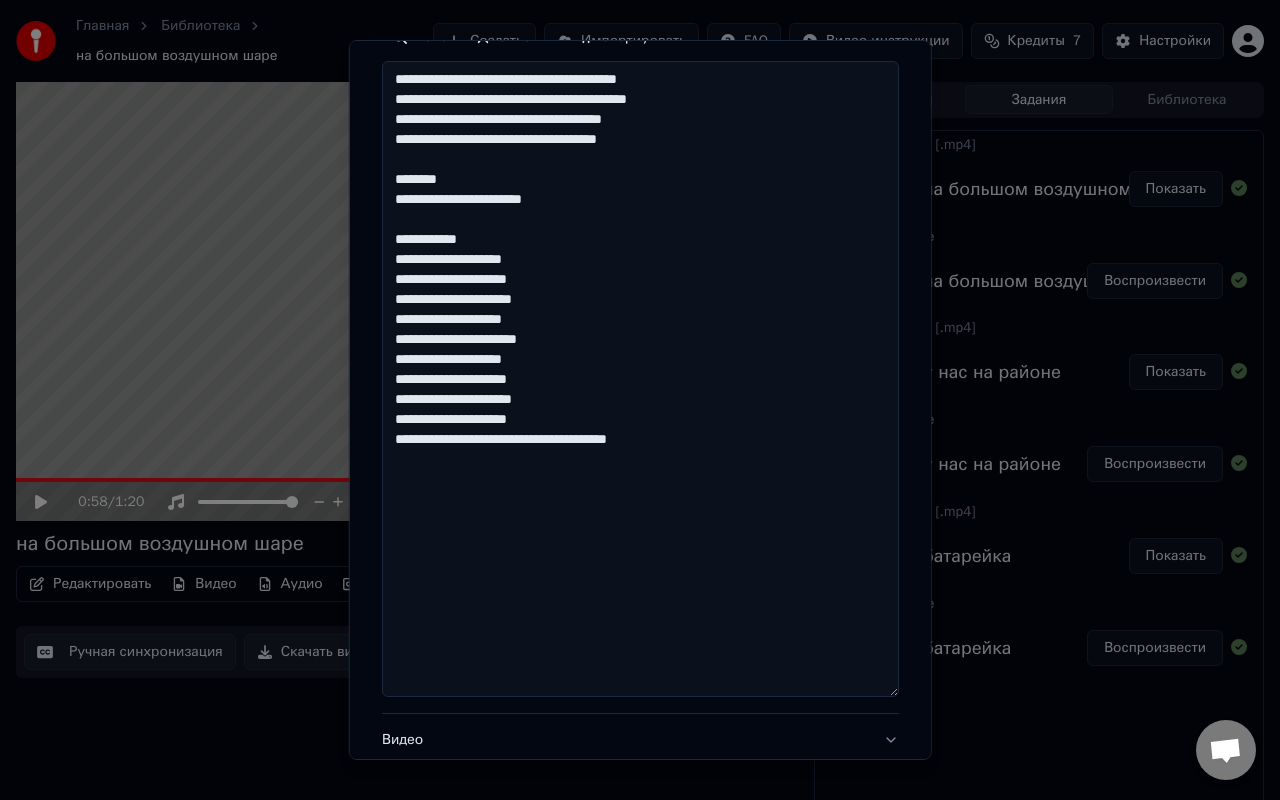 scroll, scrollTop: 373, scrollLeft: 0, axis: vertical 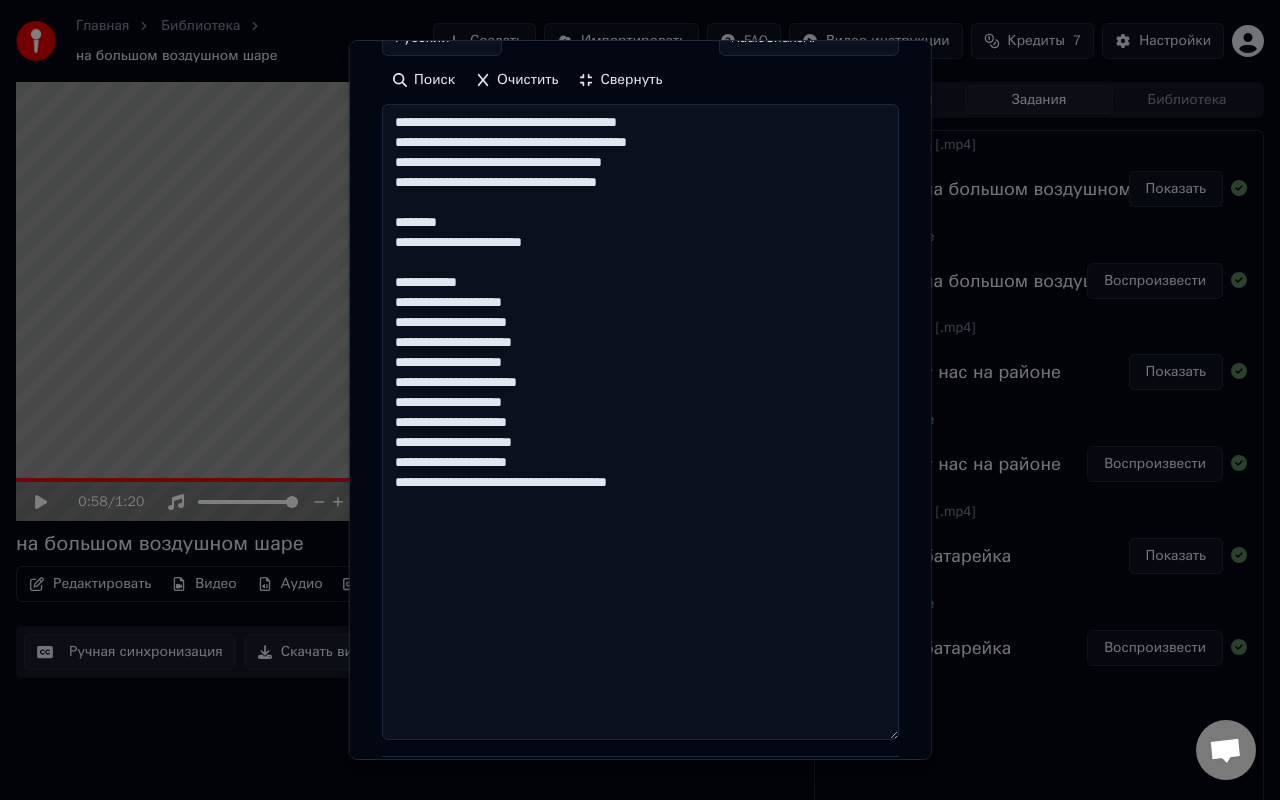 drag, startPoint x: 530, startPoint y: 281, endPoint x: 393, endPoint y: 267, distance: 137.71347 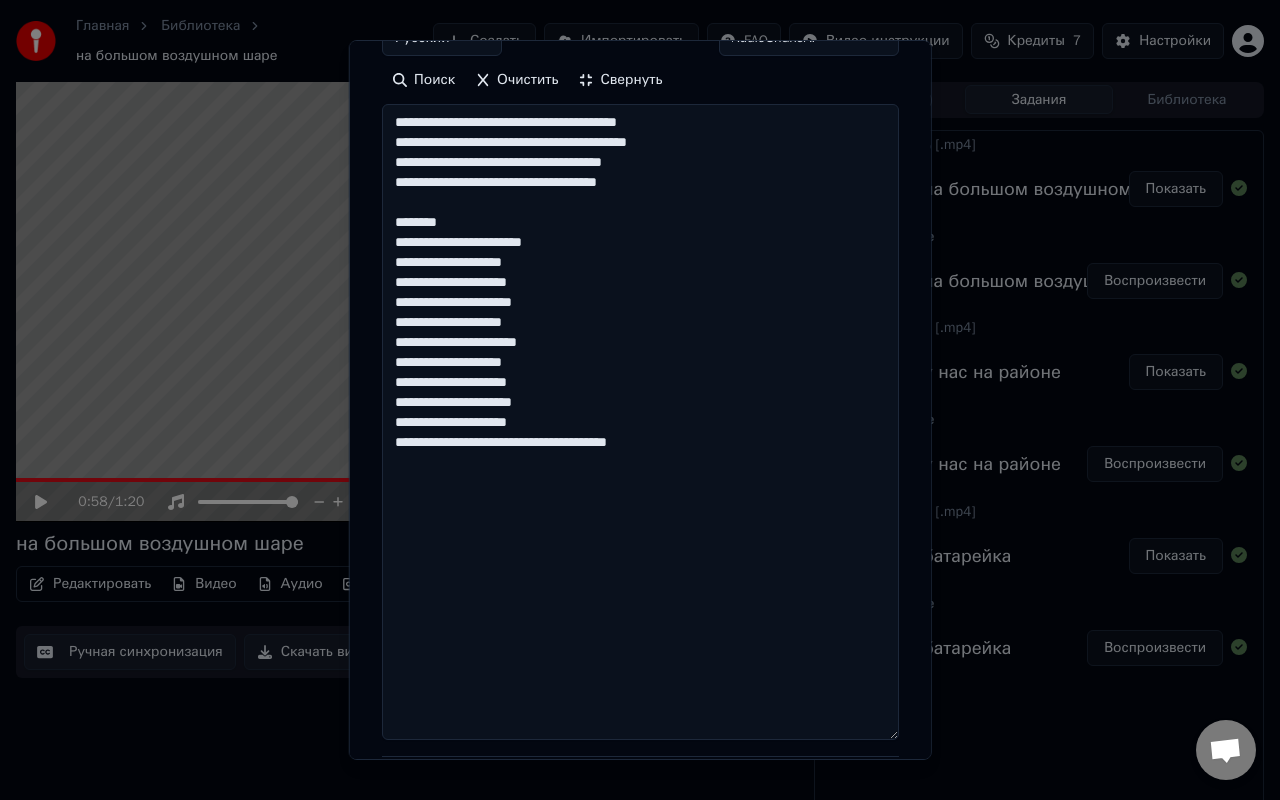 drag, startPoint x: 504, startPoint y: 220, endPoint x: 376, endPoint y: 202, distance: 129.25943 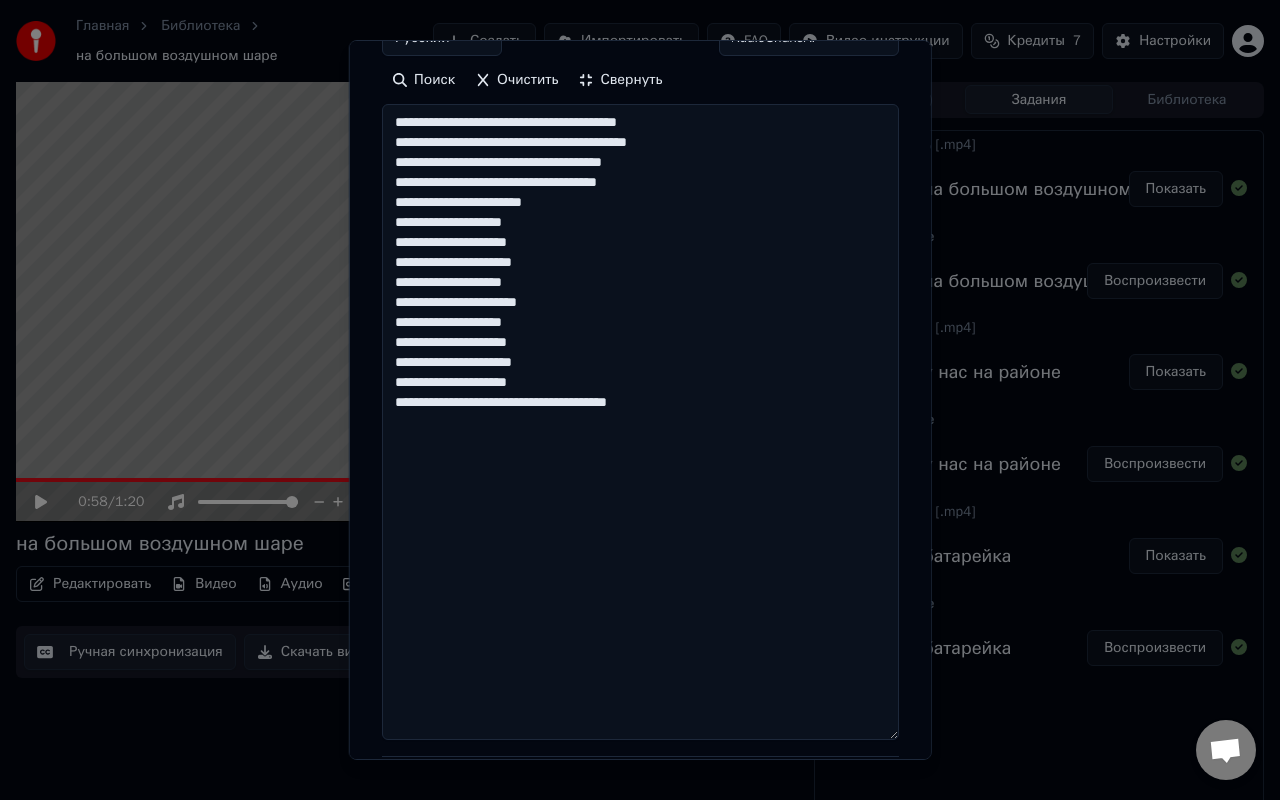 type on "**********" 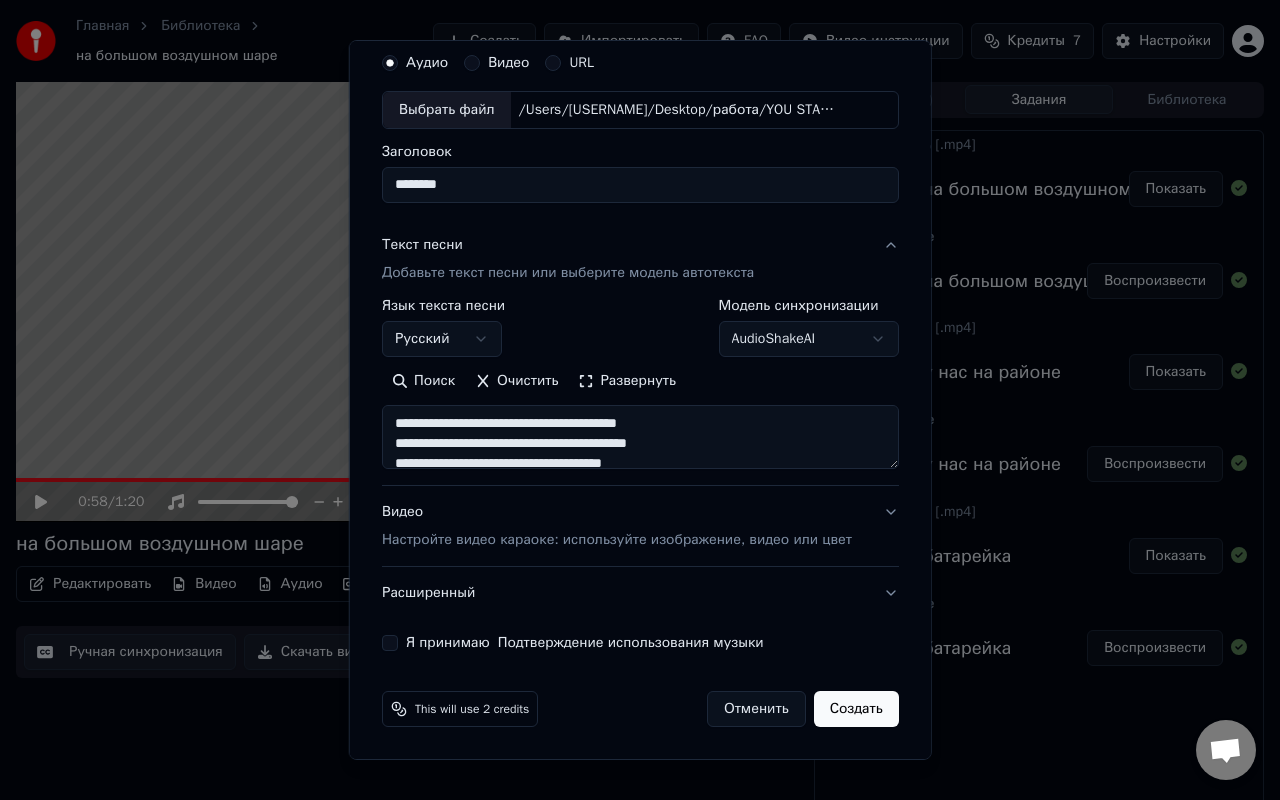 scroll, scrollTop: 72, scrollLeft: 0, axis: vertical 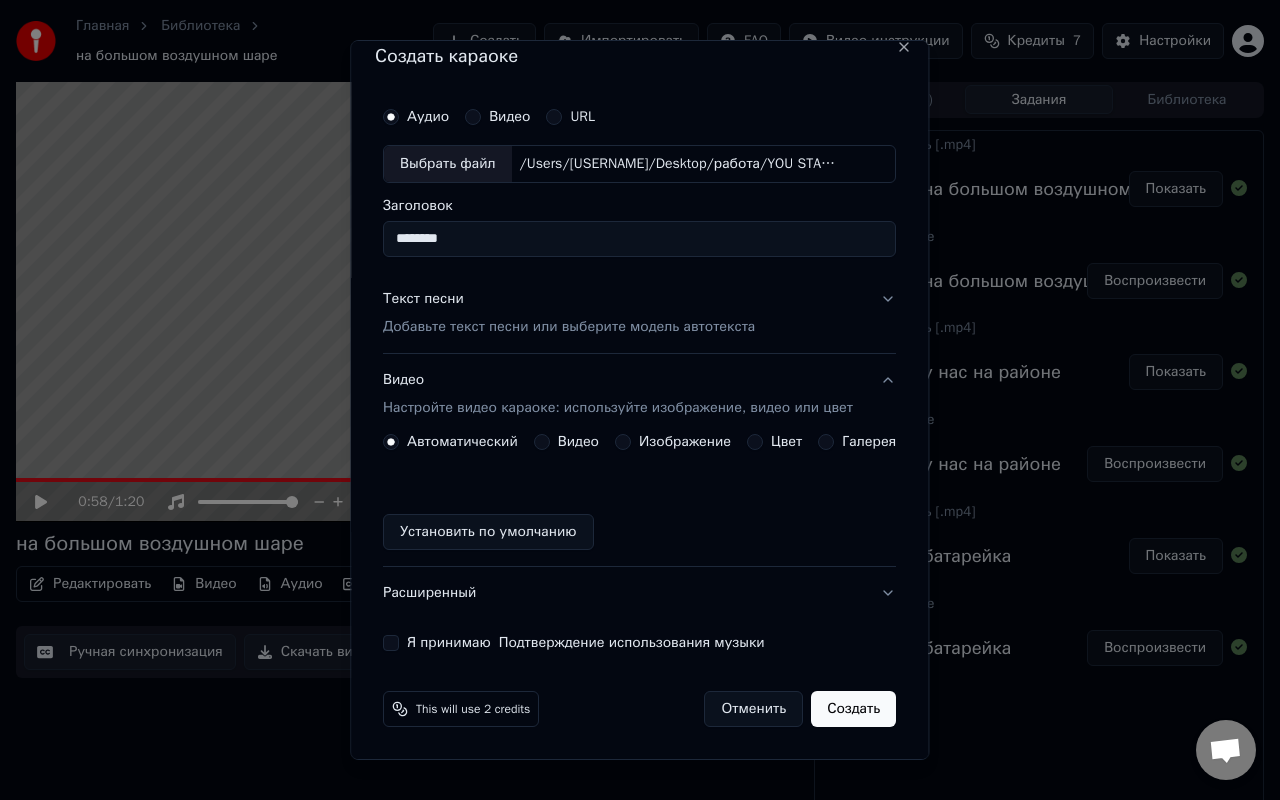 click on "Изображение" at bounding box center (673, 442) 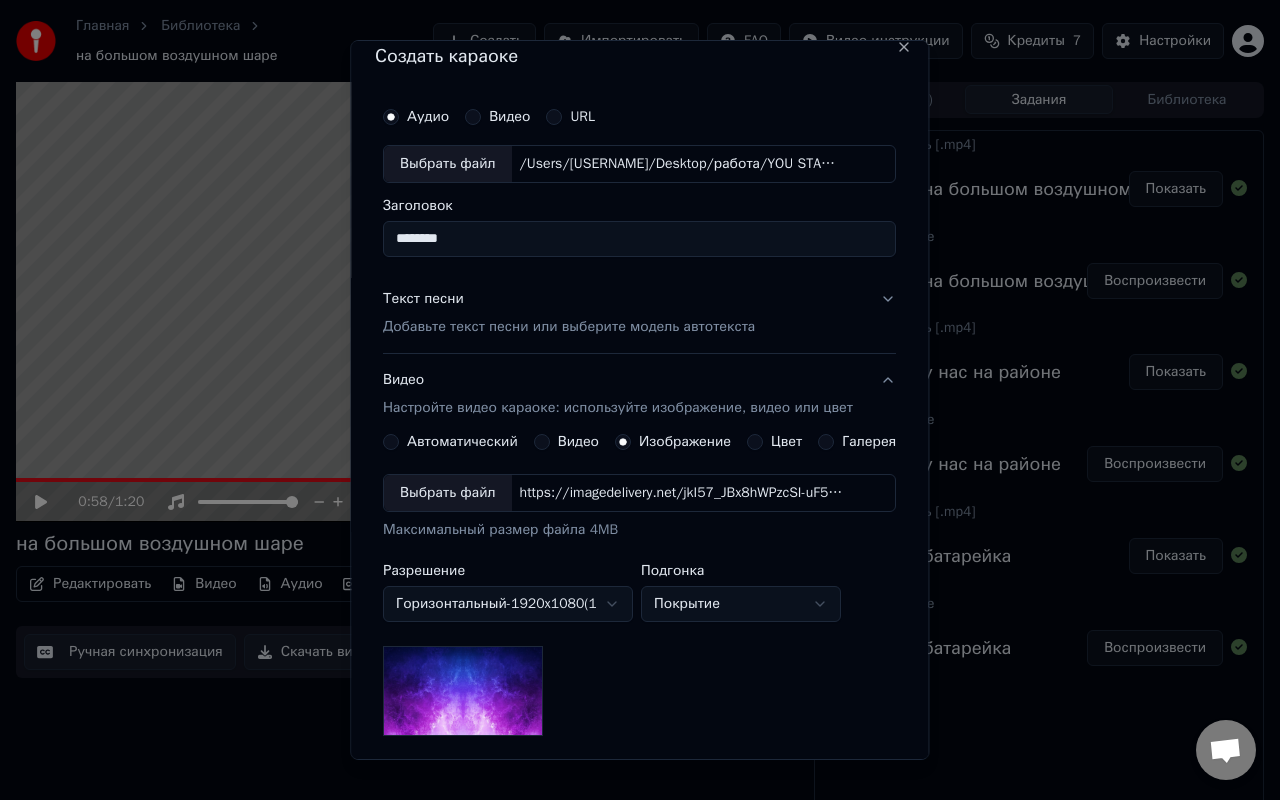 click on "https://imagedelivery.net/jkI57_JBx8hWPzcSI-uF5w/c7639807-3f76-4ea5-9112-66e75e03d200/16x9" at bounding box center [682, 493] 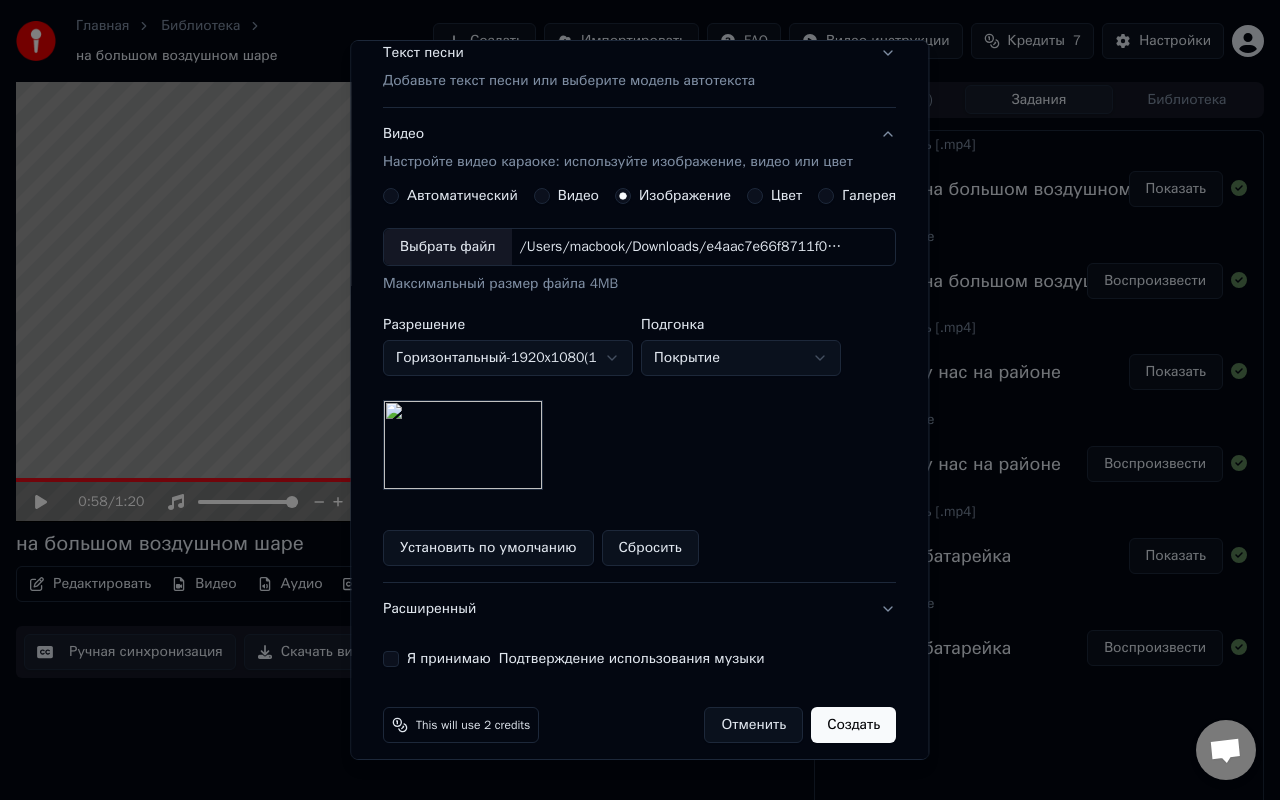 scroll, scrollTop: 280, scrollLeft: 0, axis: vertical 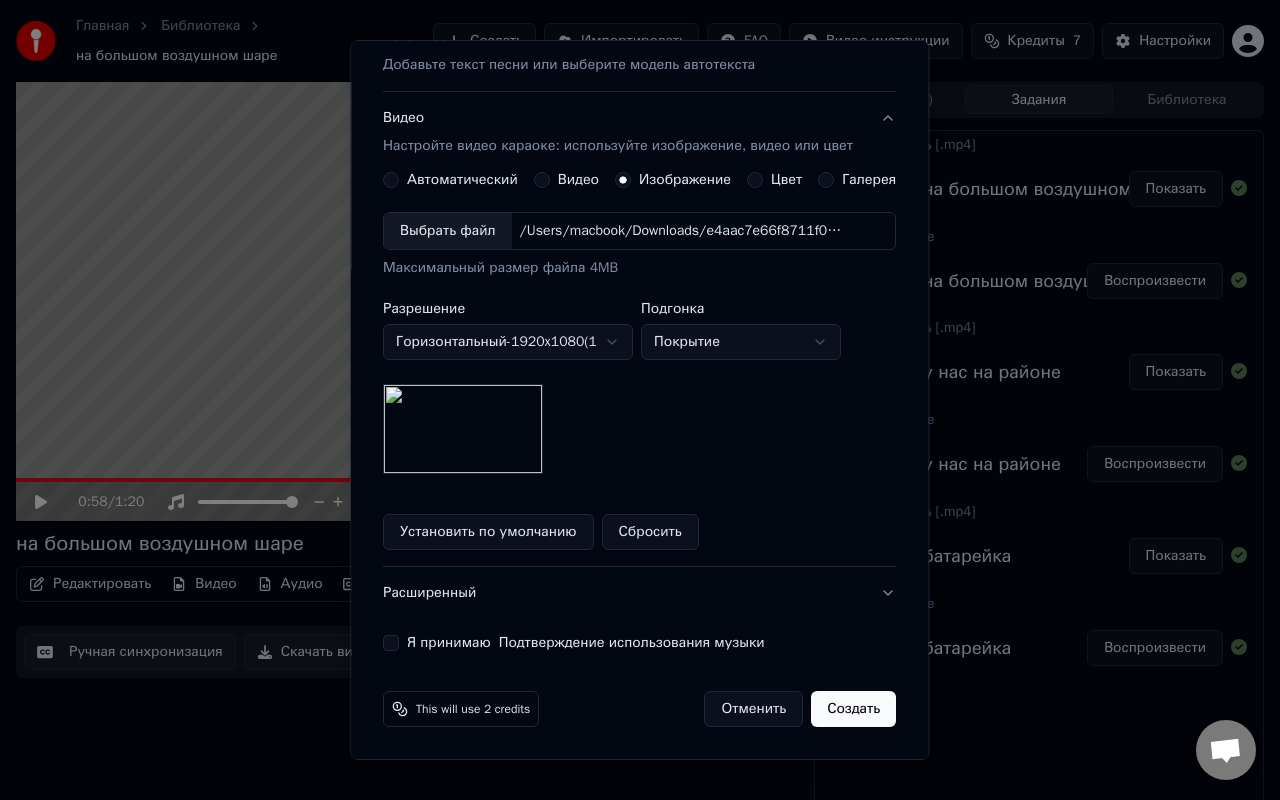 click on "Расширенный" at bounding box center (639, 593) 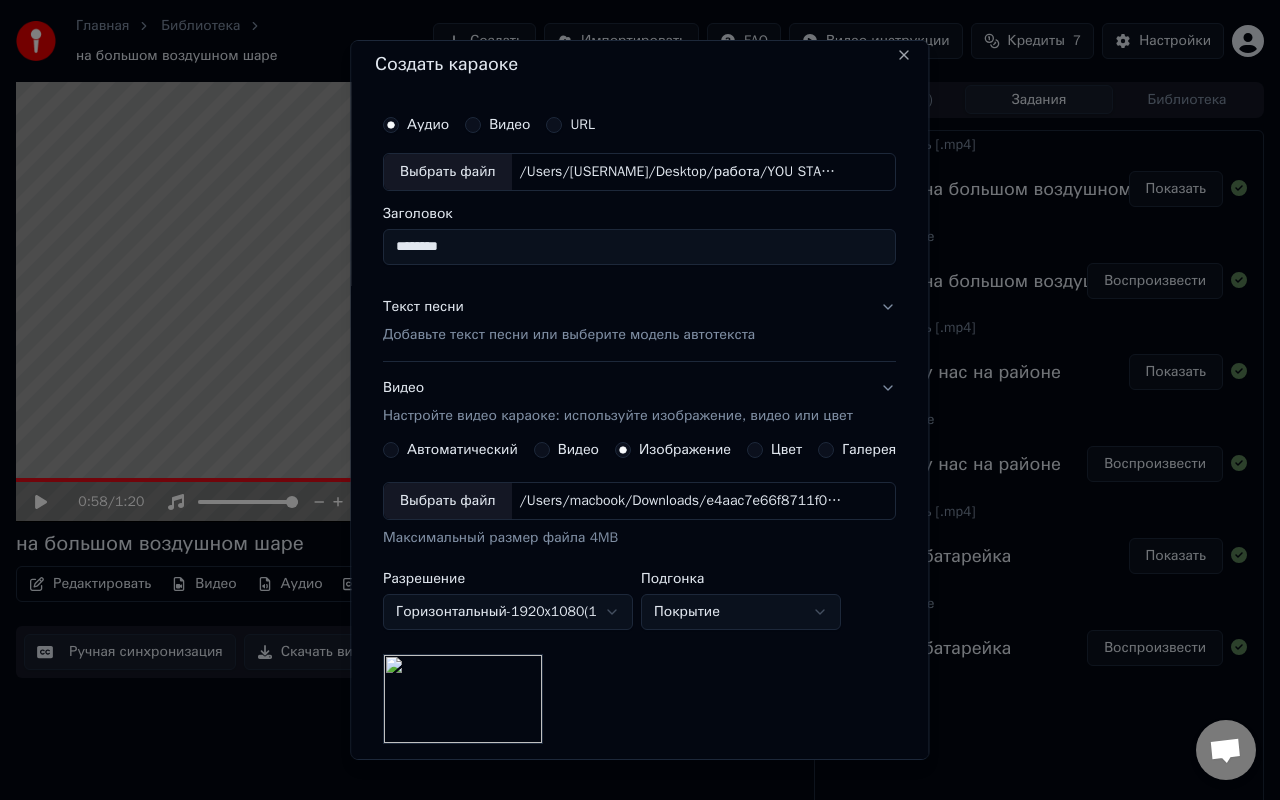 scroll, scrollTop: 0, scrollLeft: 0, axis: both 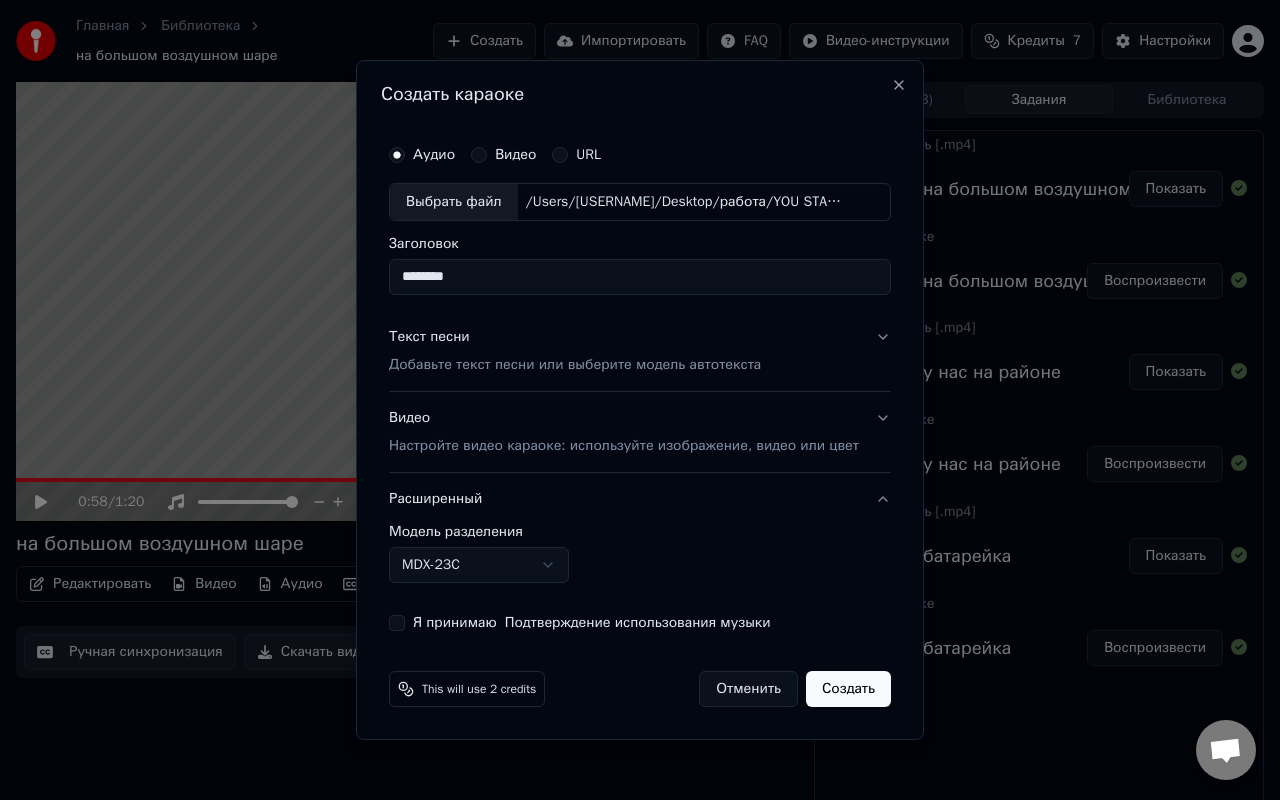 click on "Расширенный" at bounding box center [640, 499] 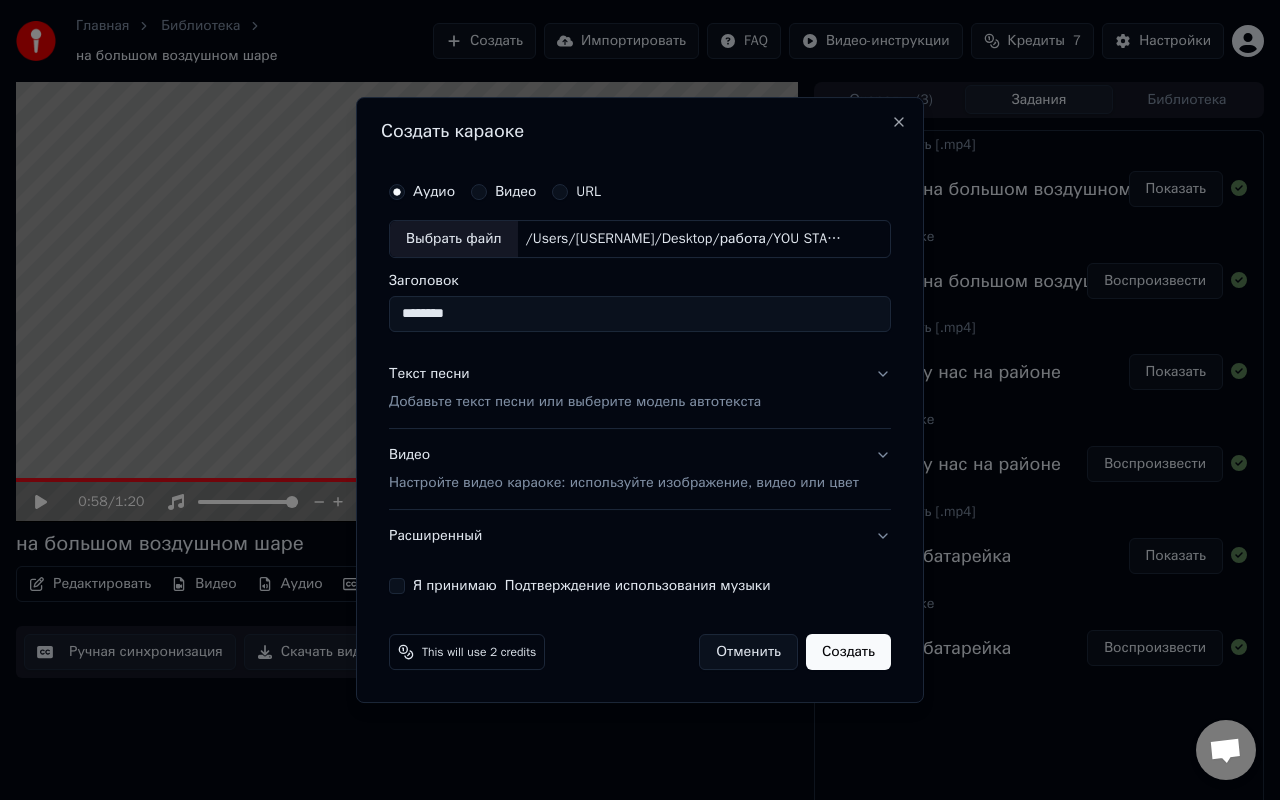 click on "Расширенный" at bounding box center [640, 536] 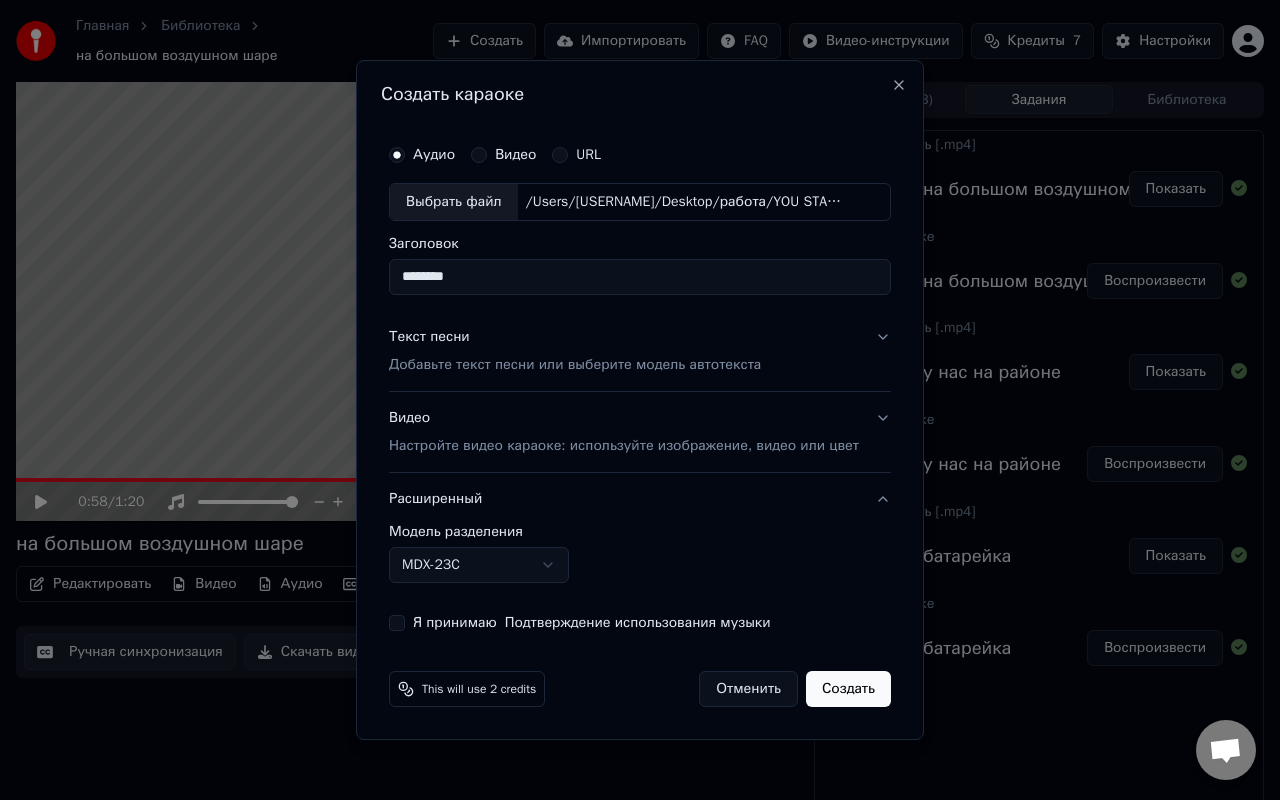 click on "Главная Библиотека на большом воздушном шаре Создать Импортировать FAQ Видео-инструкции Кредиты 7 Настройки 0:58  /  1:20 на большом воздушном шаре BPM 132 Тональность D#m Редактировать Видео Аудио Субтитры Загрузить Облачная библиотека Ручная синхронизация Скачать видео Открыть двойной экран Очередь ( 3 ) Задания Библиотека Экспортировать [.mp4] на большом воздушном шаре Показать Создать караоке на большом воздушном шаре Воспроизвести Экспортировать [.mp4] у нас на районе Показать Создать караоке у нас на районе  Воспроизвести Экспортировать [.mp4] батарейка" at bounding box center (640, 400) 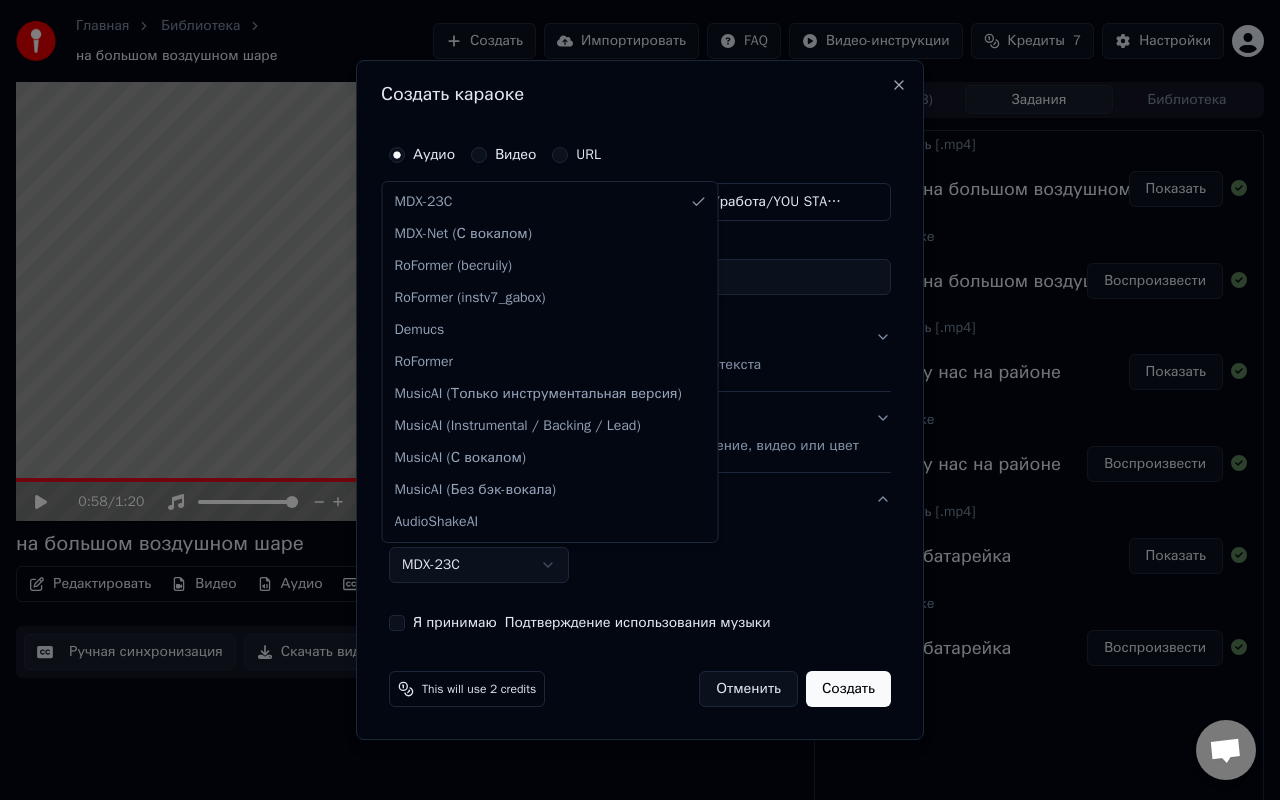 click on "Главная Библиотека на большом воздушном шаре Создать Импортировать FAQ Видео-инструкции Кредиты 7 Настройки 0:58  /  1:20 на большом воздушном шаре BPM 132 Тональность D#m Редактировать Видео Аудио Субтитры Загрузить Облачная библиотека Ручная синхронизация Скачать видео Открыть двойной экран Очередь ( 3 ) Задания Библиотека Экспортировать [.mp4] на большом воздушном шаре Показать Создать караоке на большом воздушном шаре Воспроизвести Экспортировать [.mp4] у нас на районе Показать Создать караоке у нас на районе  Воспроизвести Экспортировать [.mp4] батарейка" at bounding box center (640, 400) 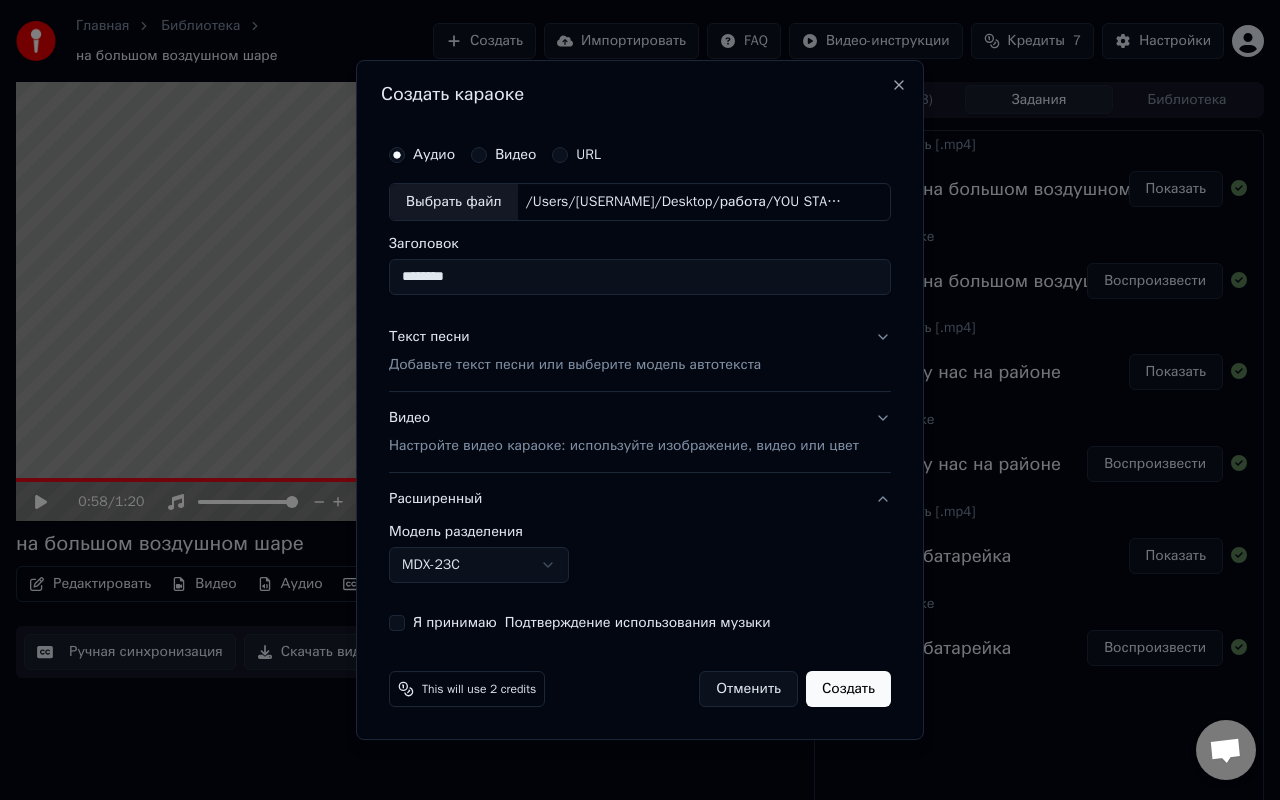 click on "Расширенный" at bounding box center [640, 499] 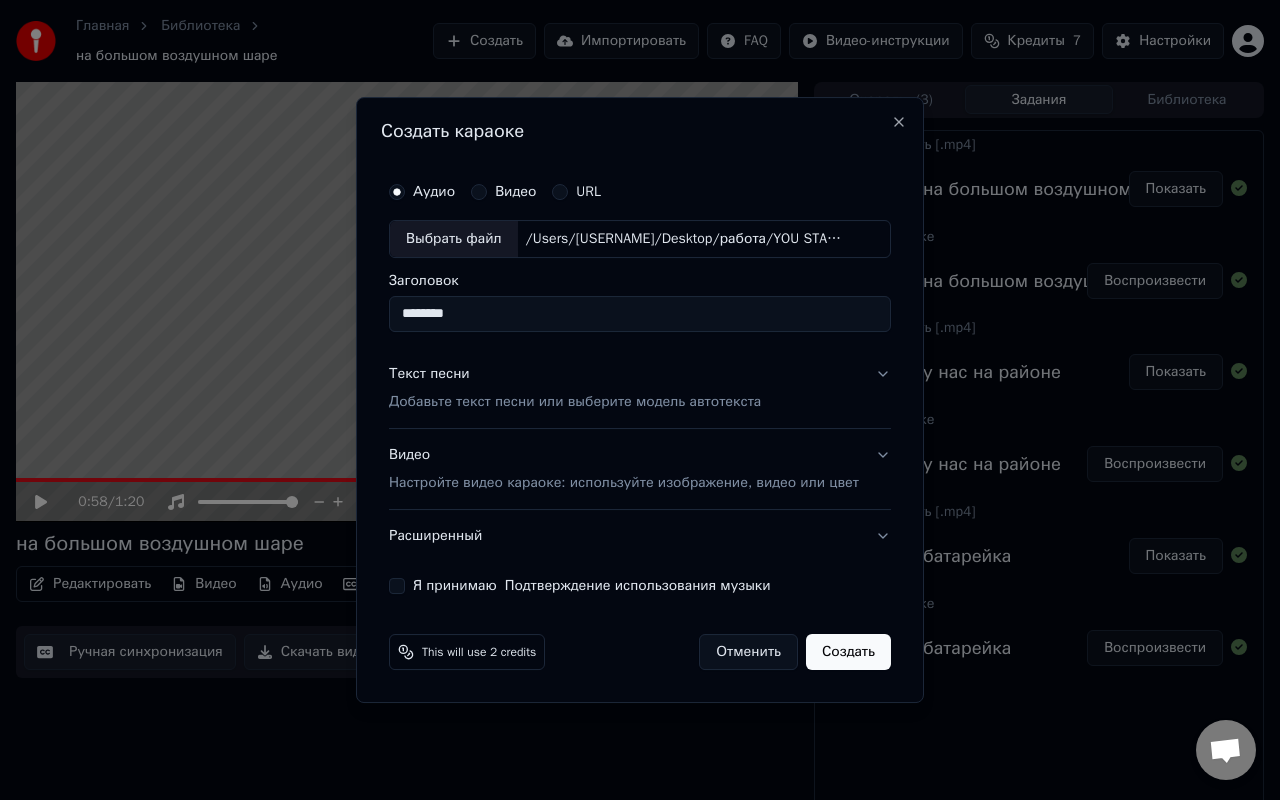 click on "Я принимаю   Подтверждение использования музыки" at bounding box center (397, 586) 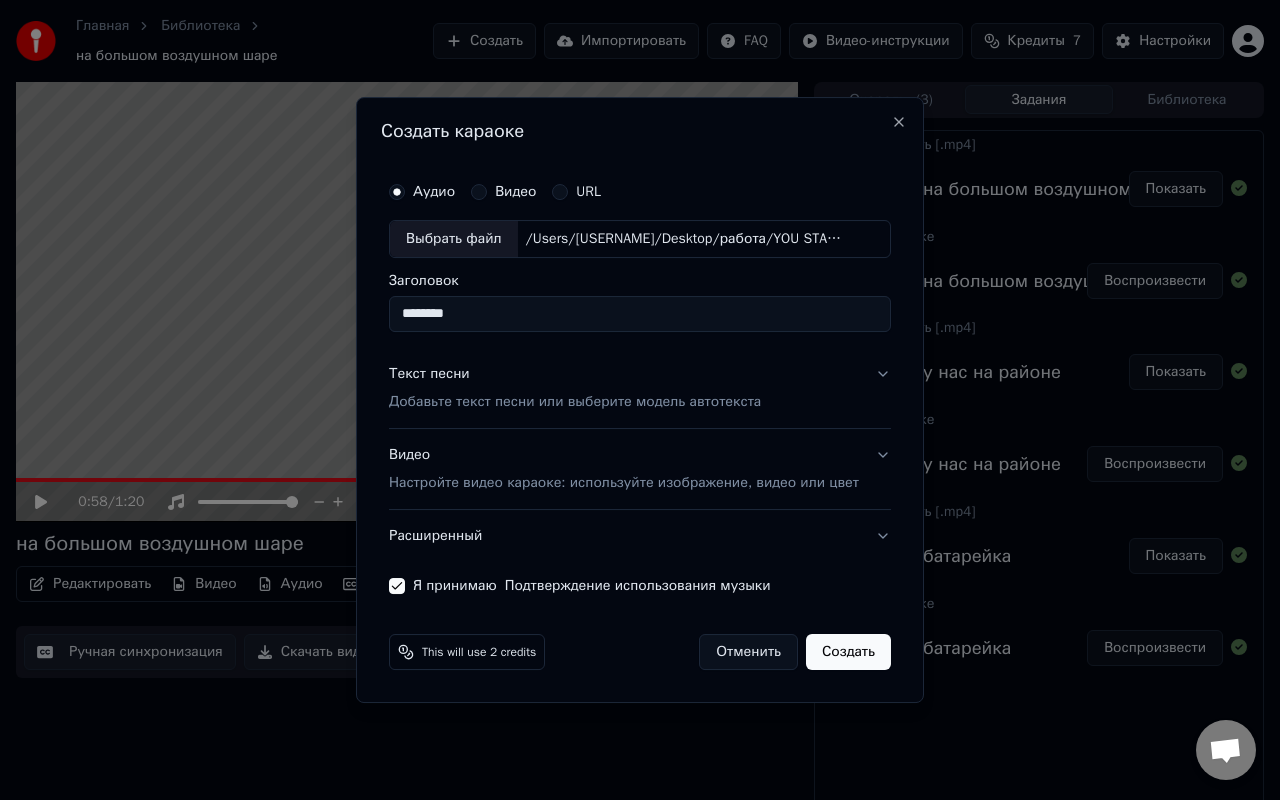 click on "Создать" at bounding box center [848, 652] 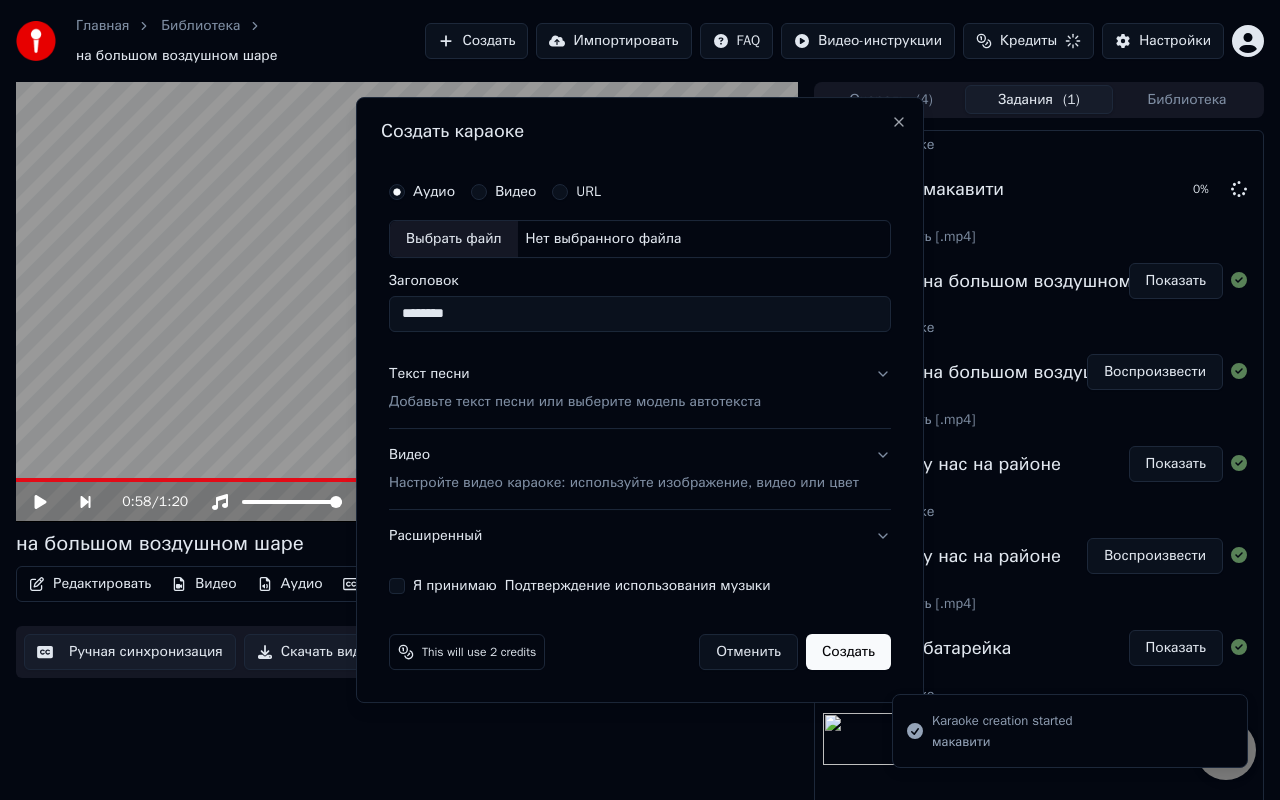 type 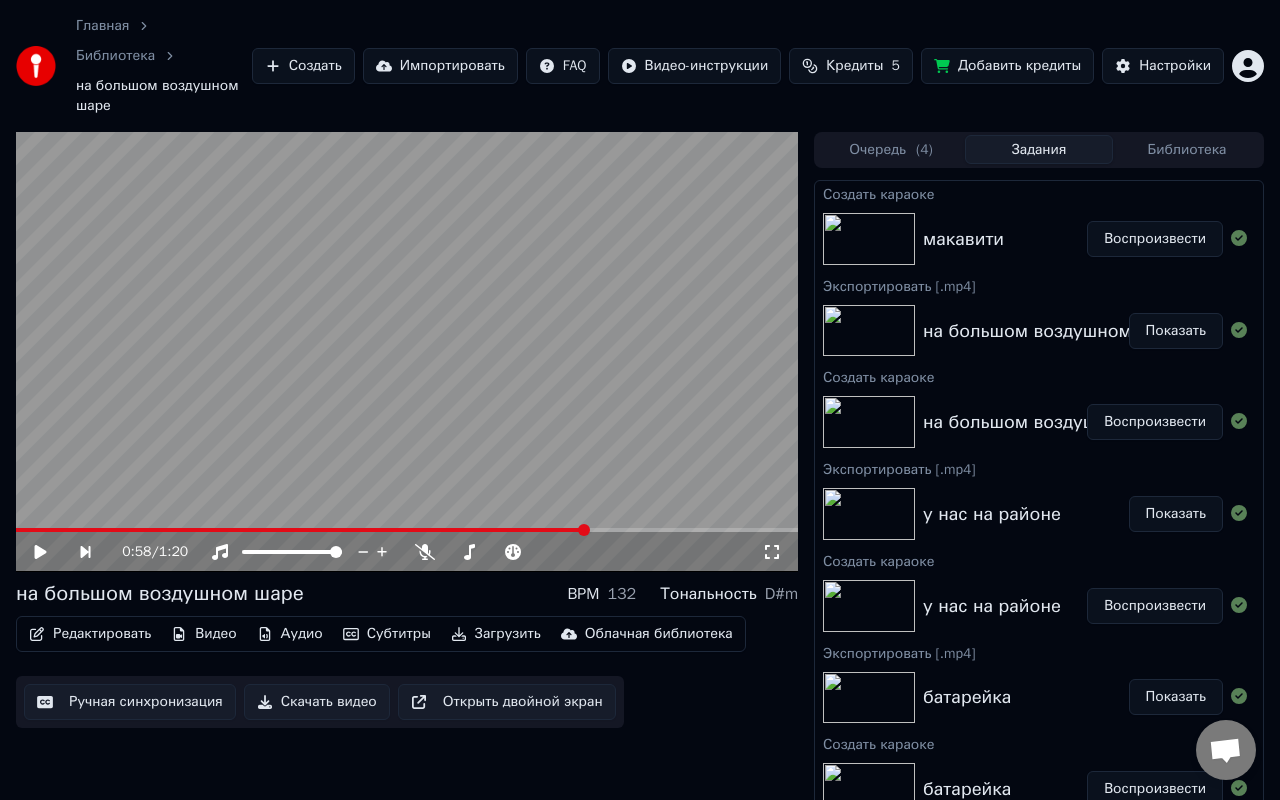click on "макавити Воспроизвести" at bounding box center (1039, 239) 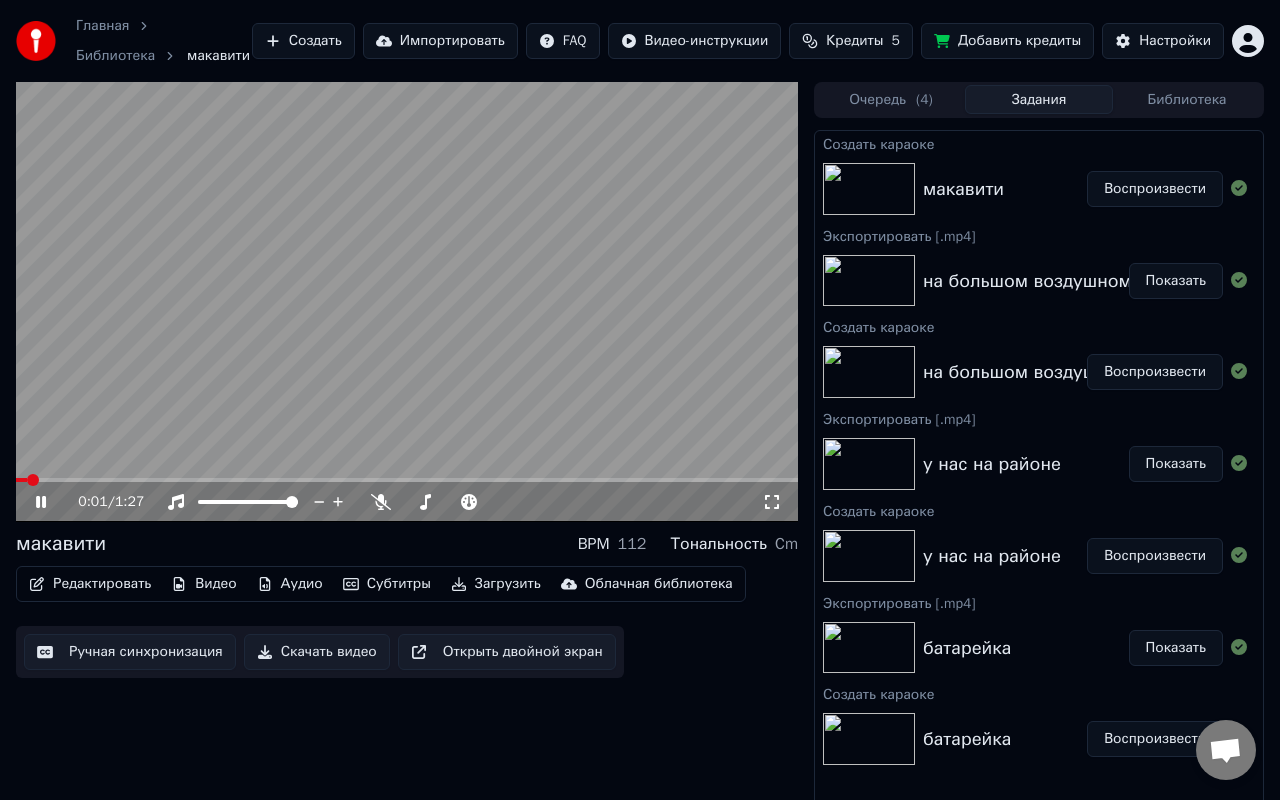 click at bounding box center [407, 480] 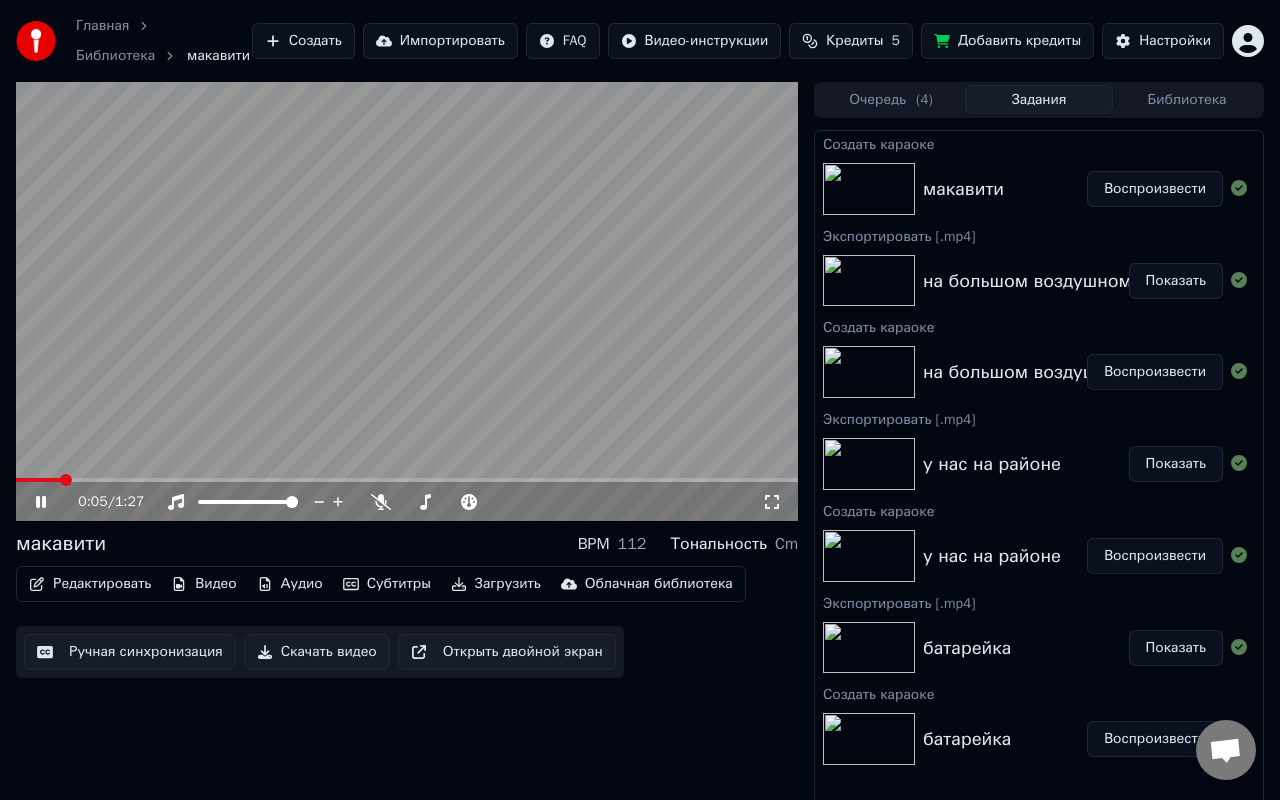 click at bounding box center (407, 302) 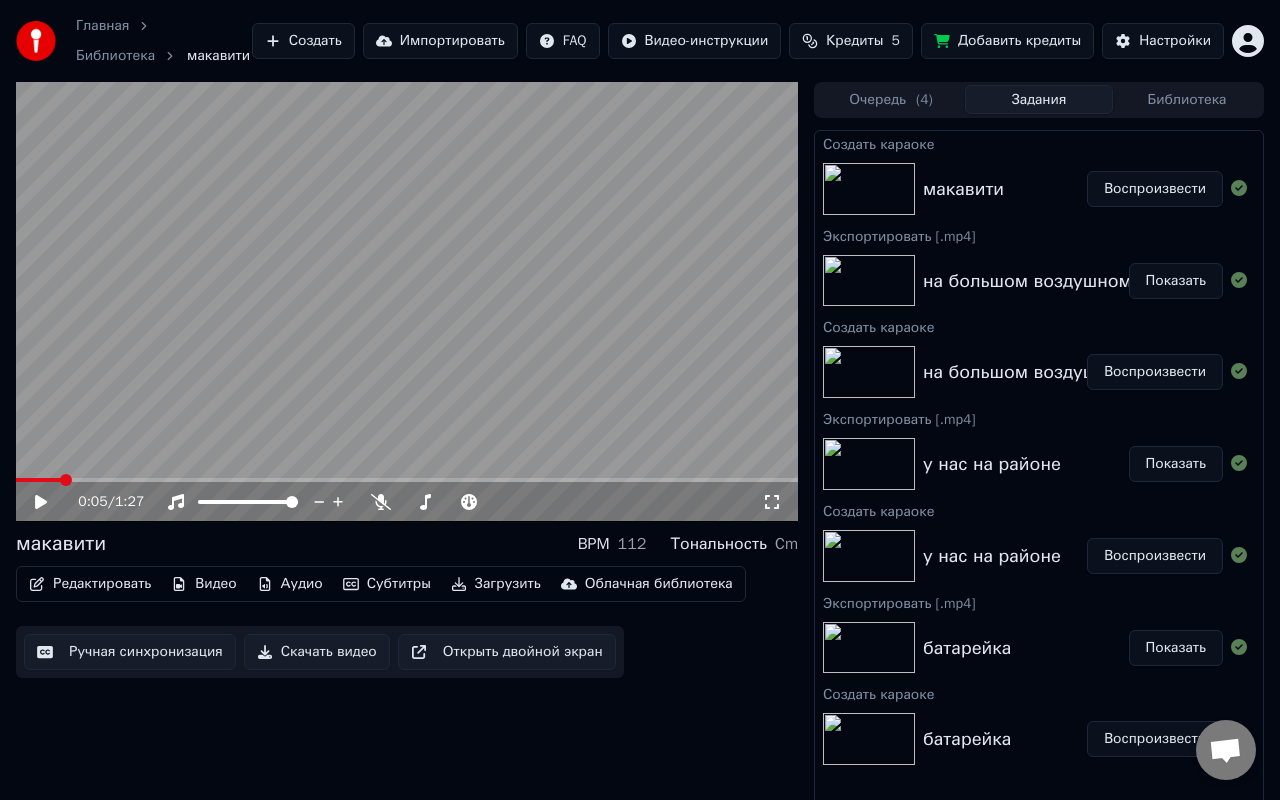 click on "0:05  /  1:27" at bounding box center [407, 502] 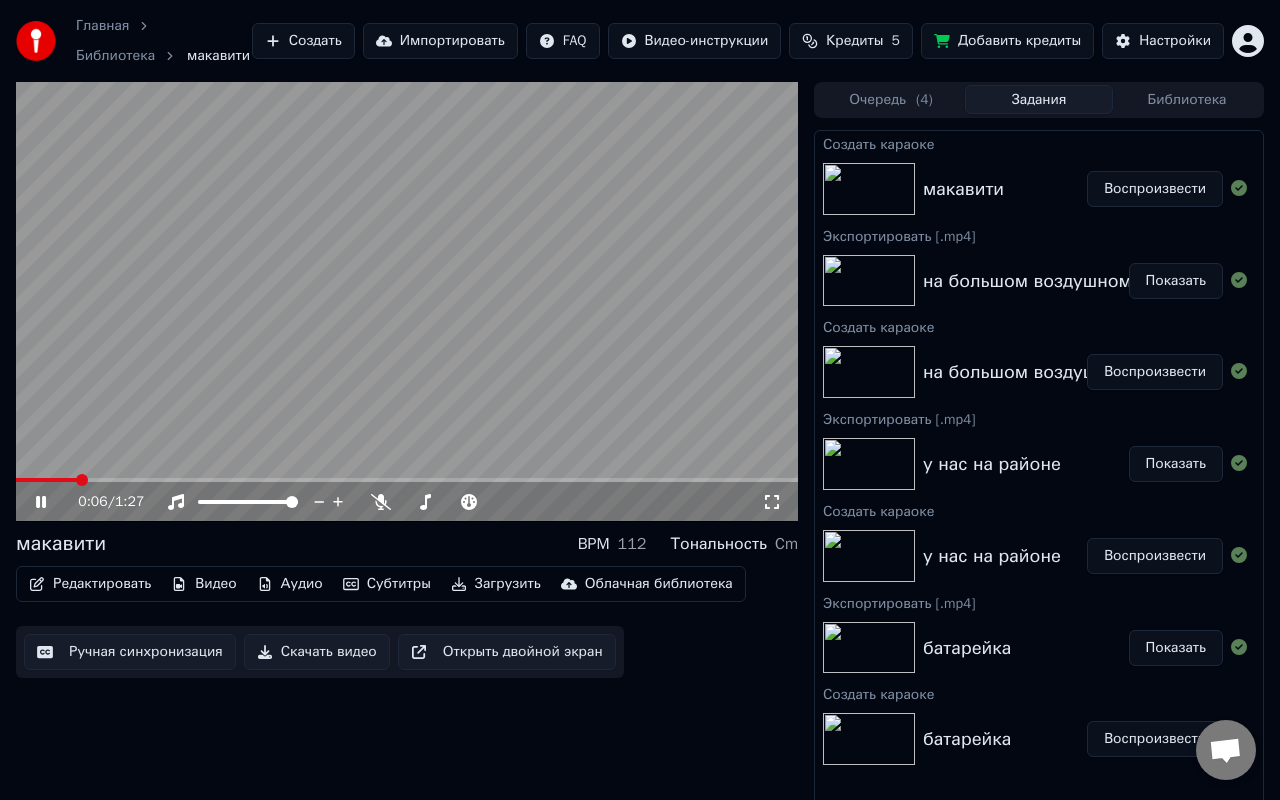 click on "0:06  /  1:27" at bounding box center [407, 502] 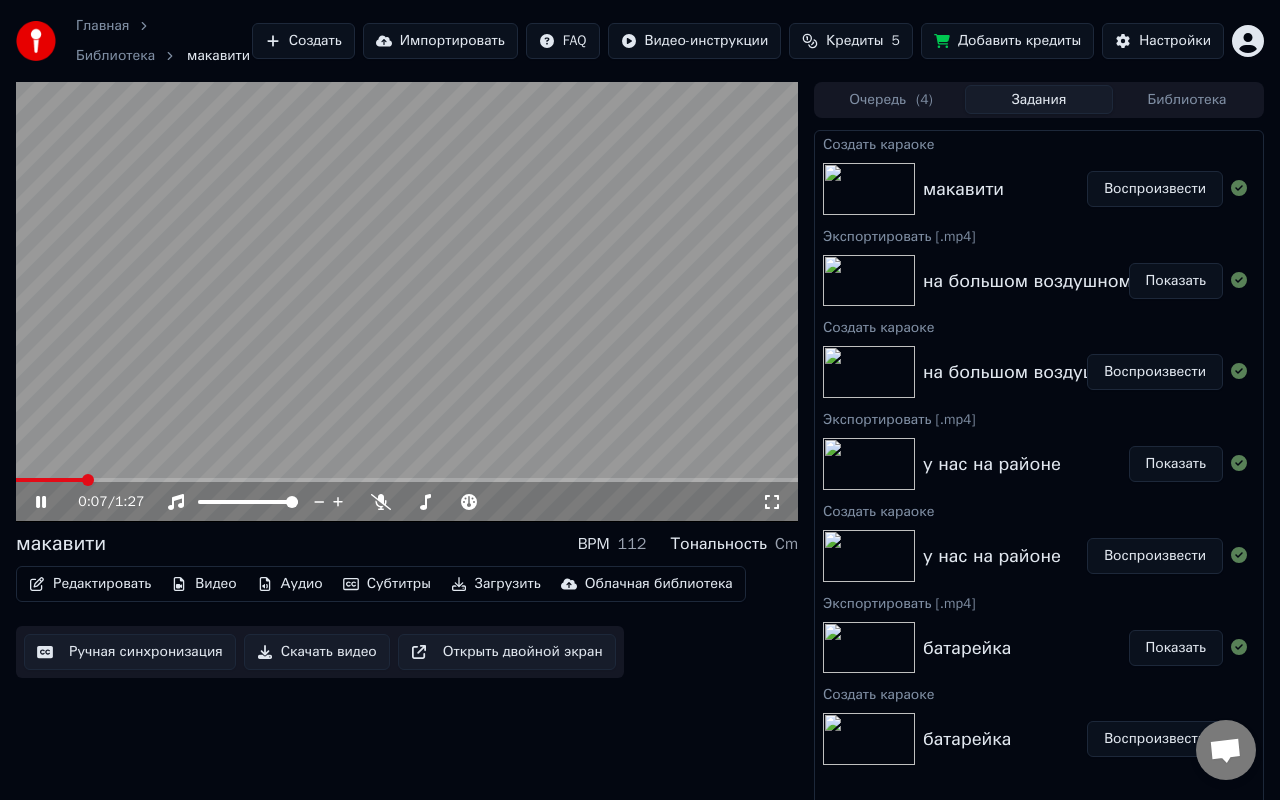 click at bounding box center (407, 480) 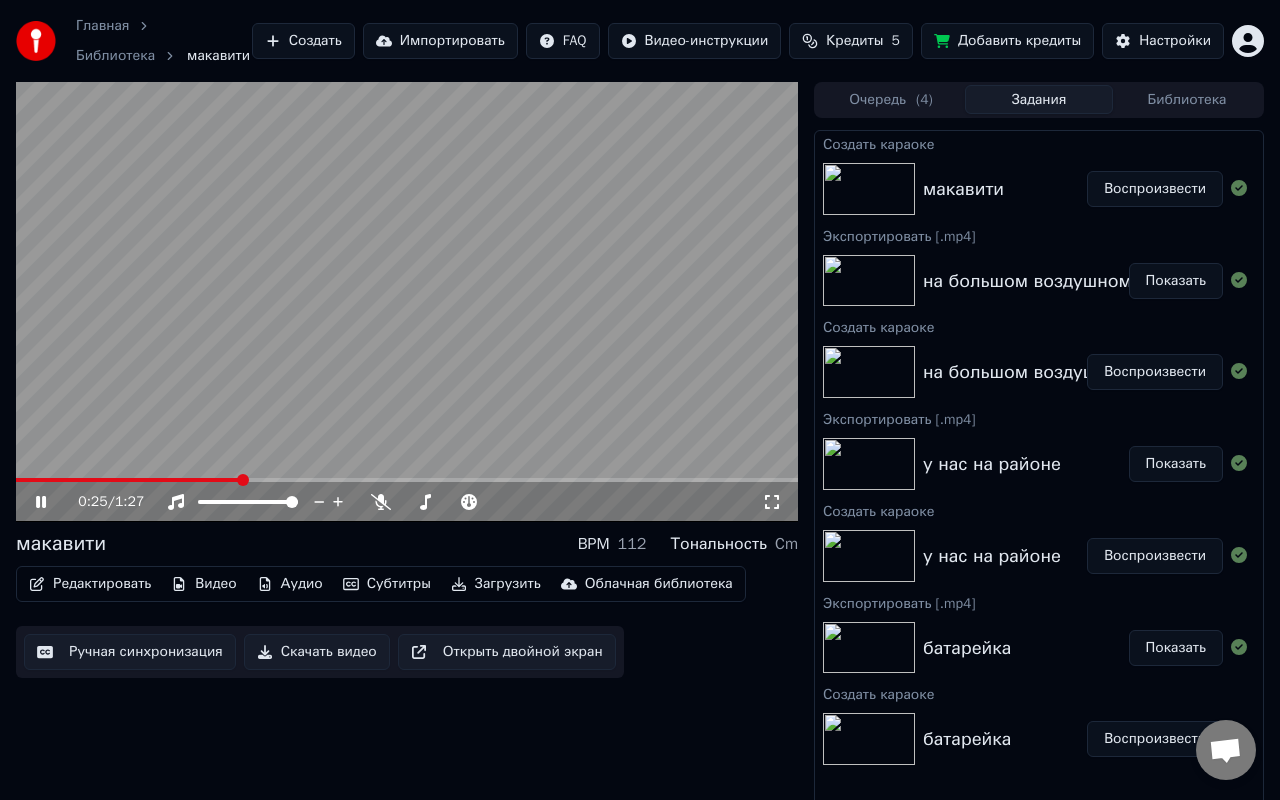 click 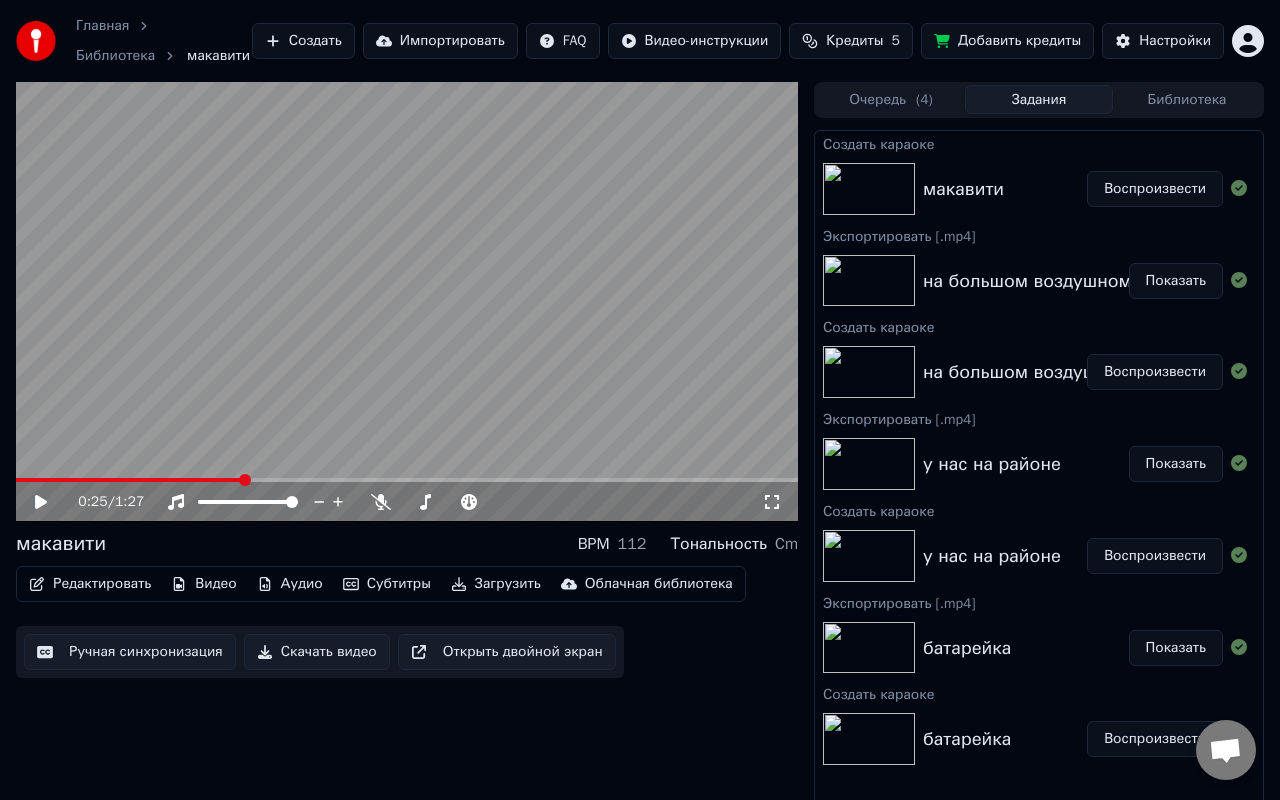 click on "Редактировать" at bounding box center [90, 584] 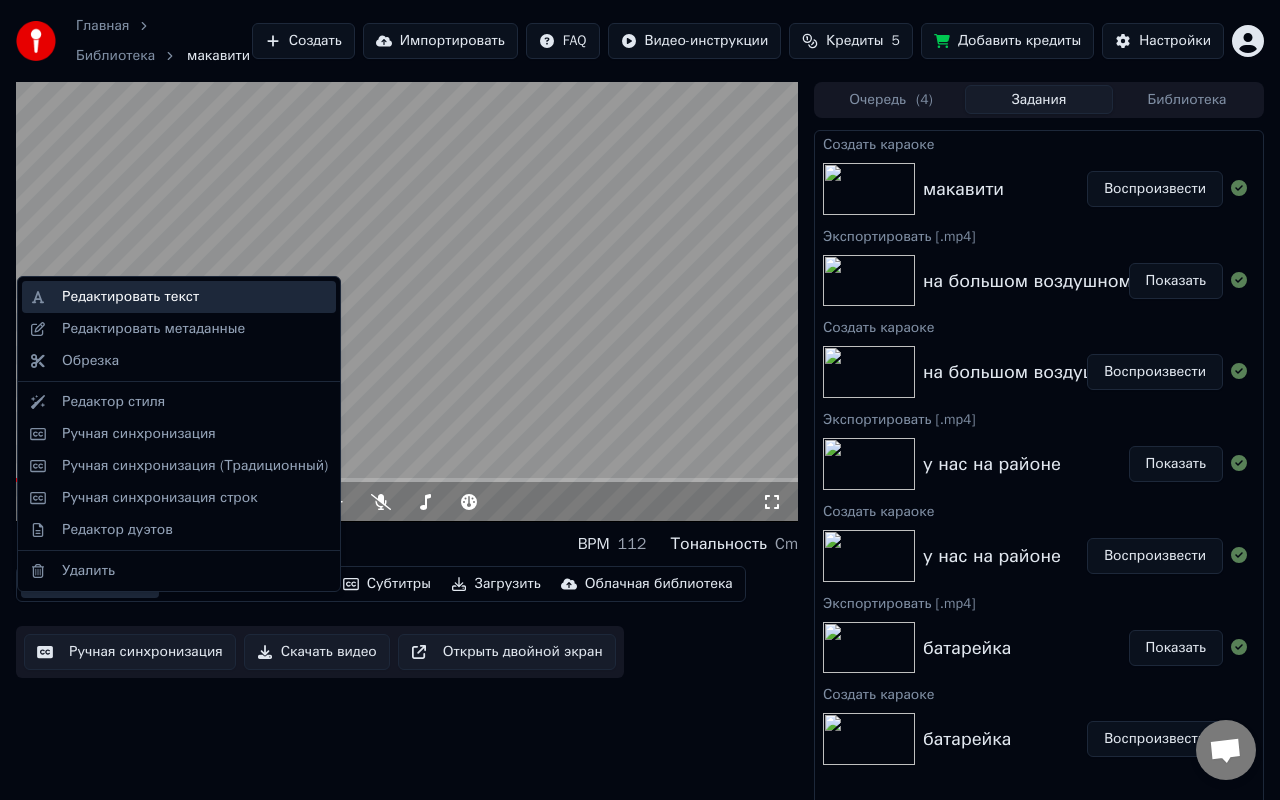 click on "Редактировать текст" at bounding box center (130, 297) 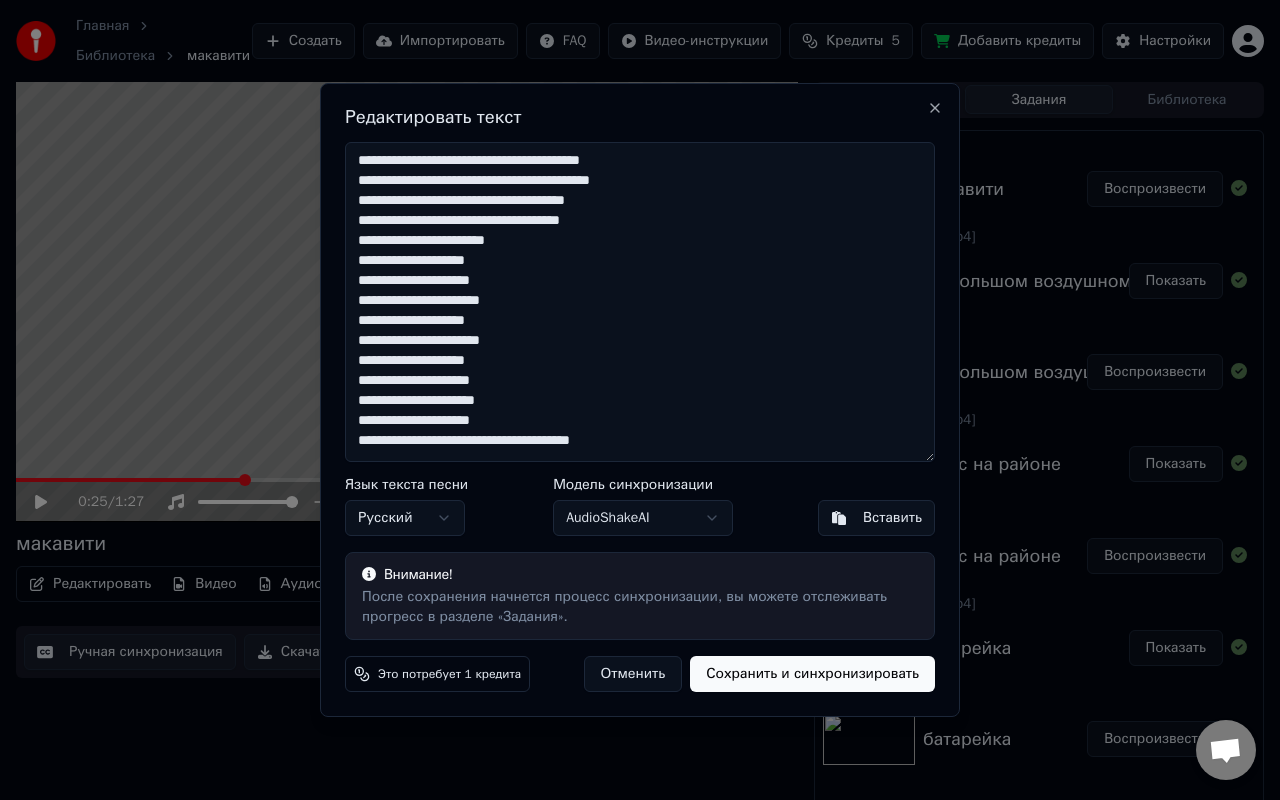 click on "**********" at bounding box center (640, 302) 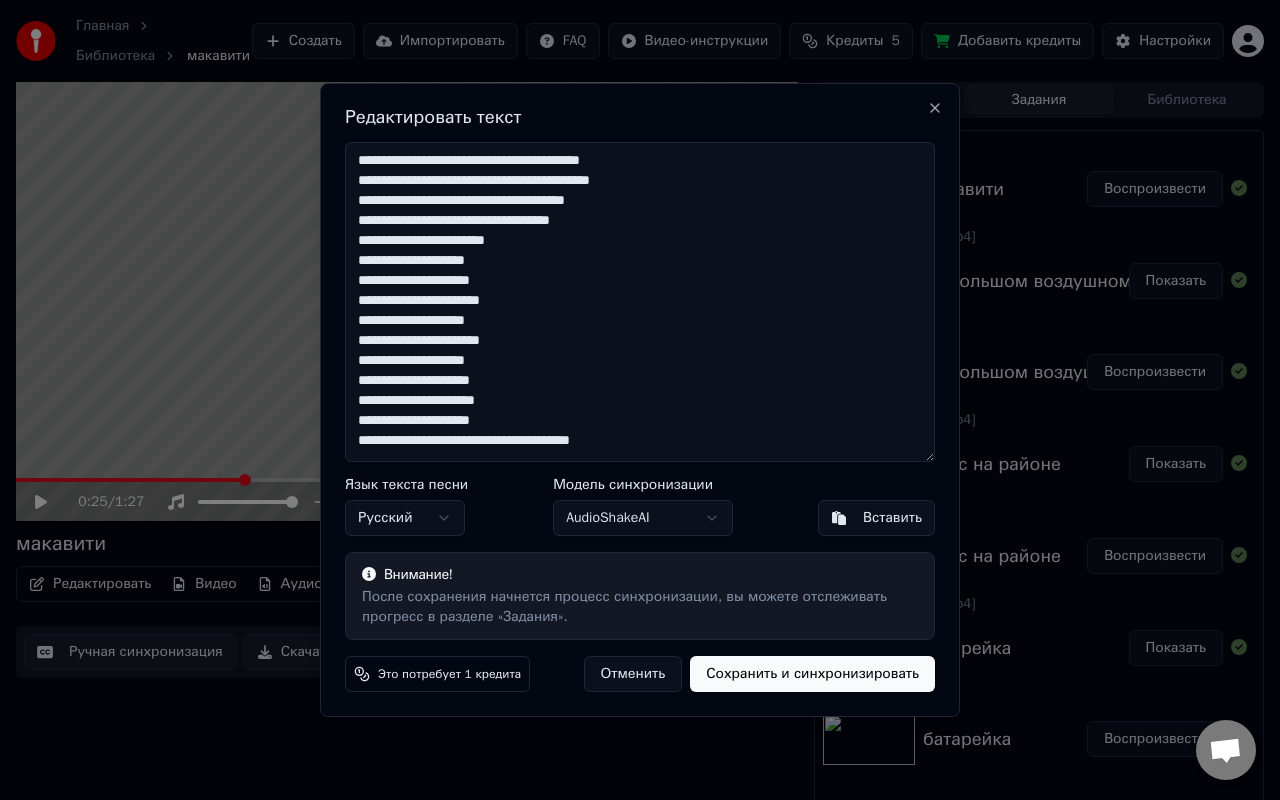 click on "**********" at bounding box center [640, 302] 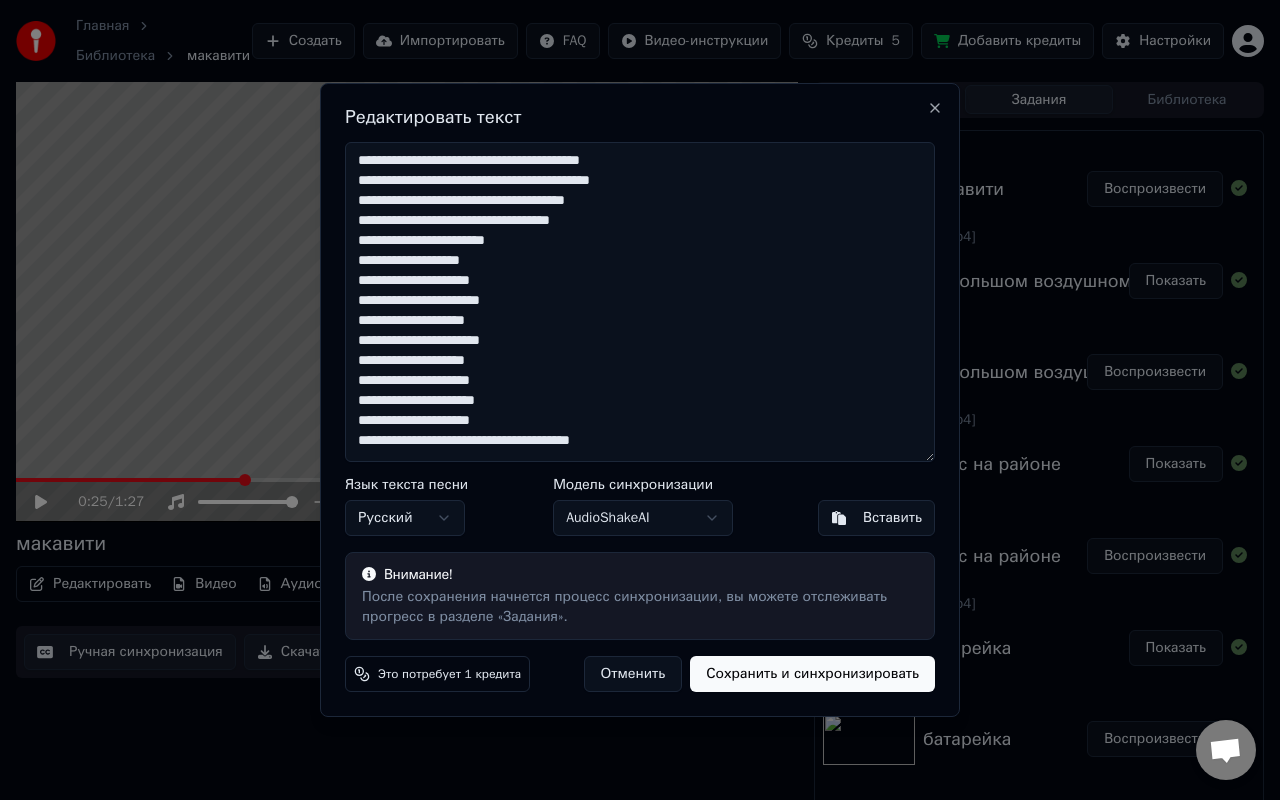 click on "**********" at bounding box center (640, 302) 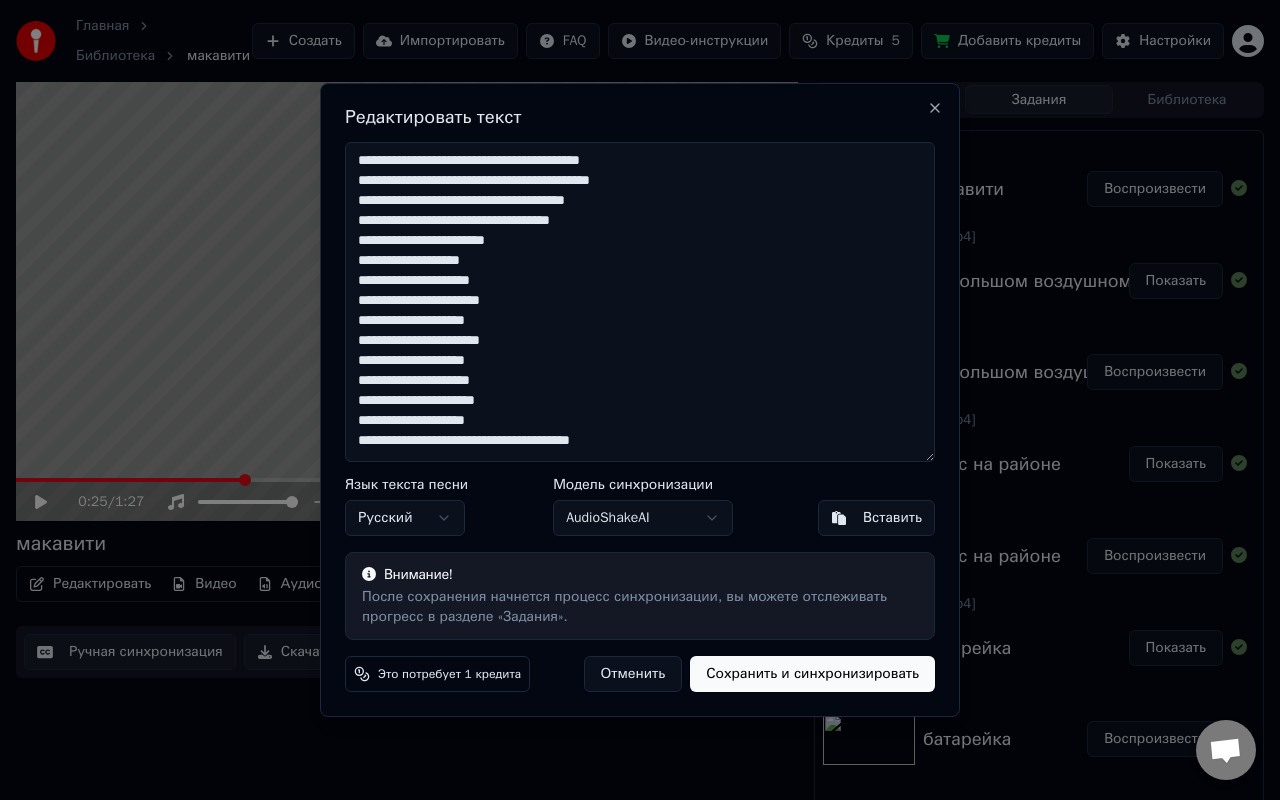 type on "**********" 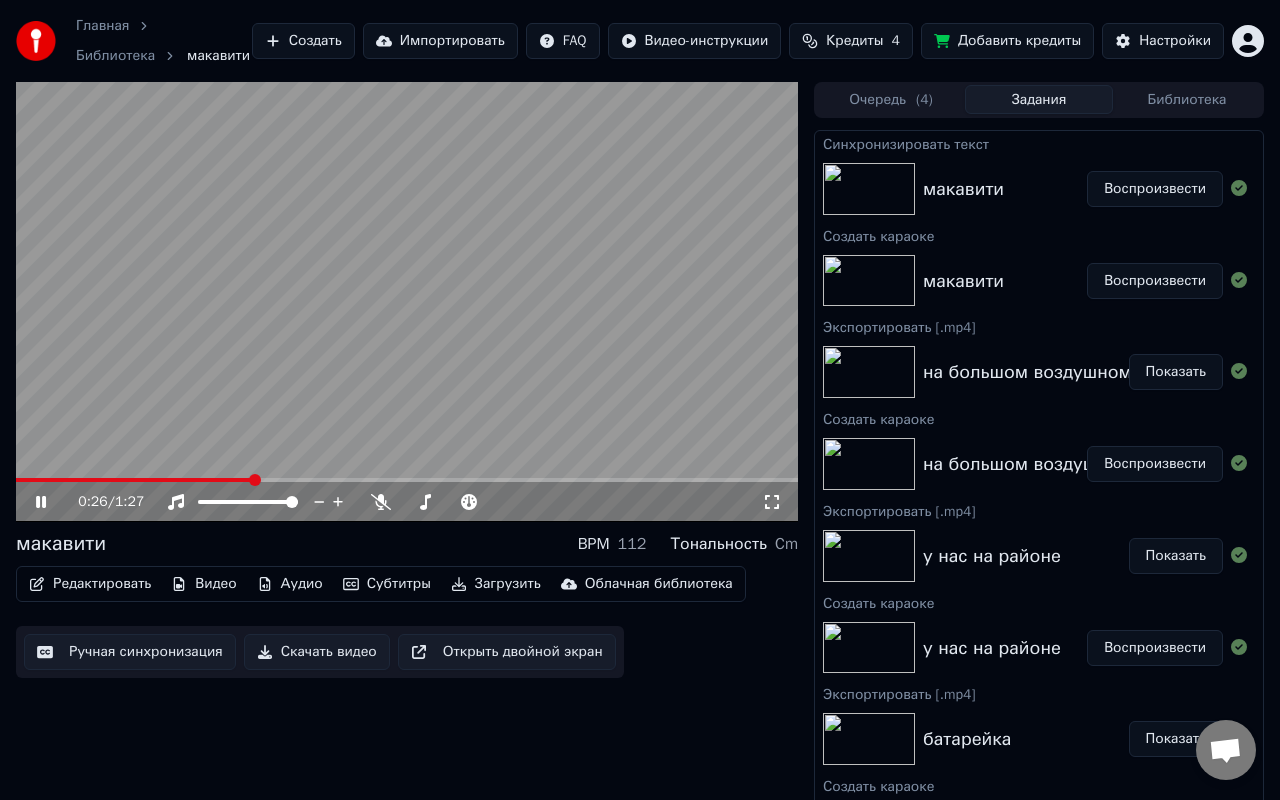 click at bounding box center (407, 302) 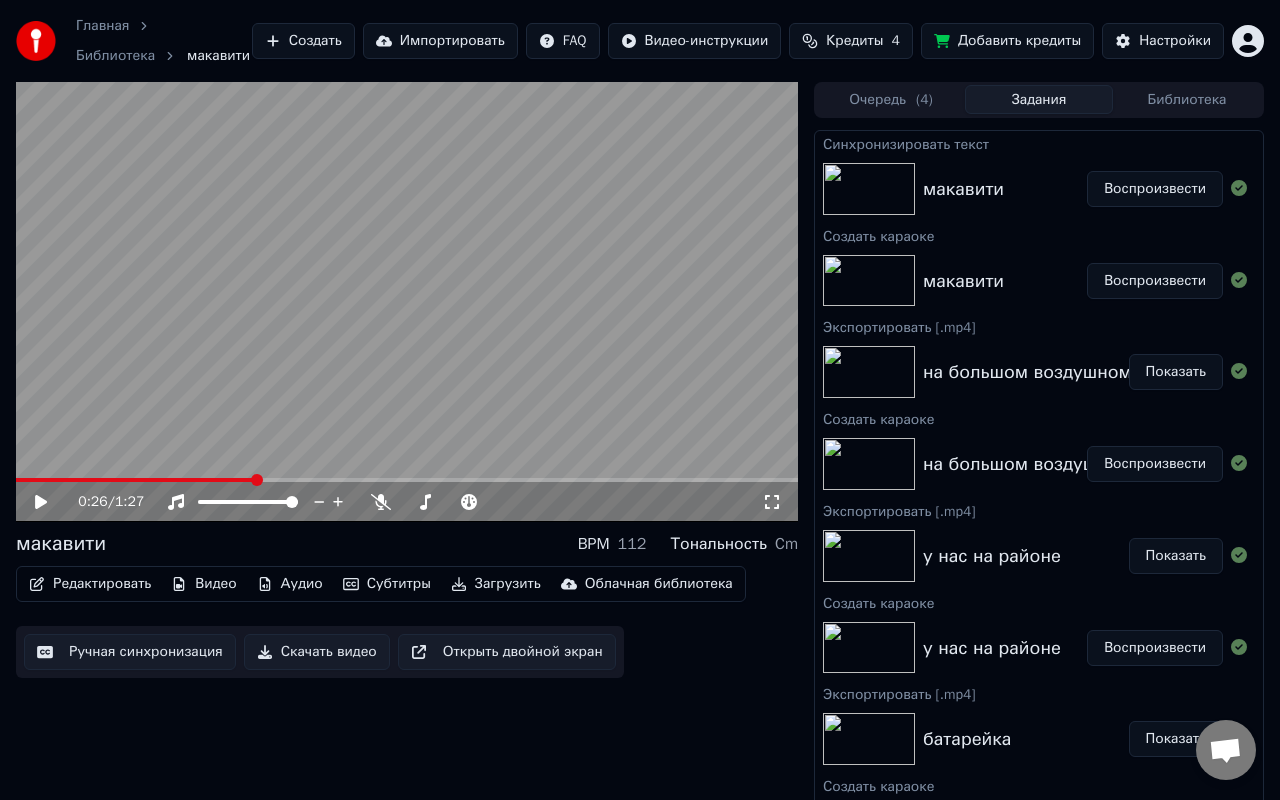 click at bounding box center [869, 189] 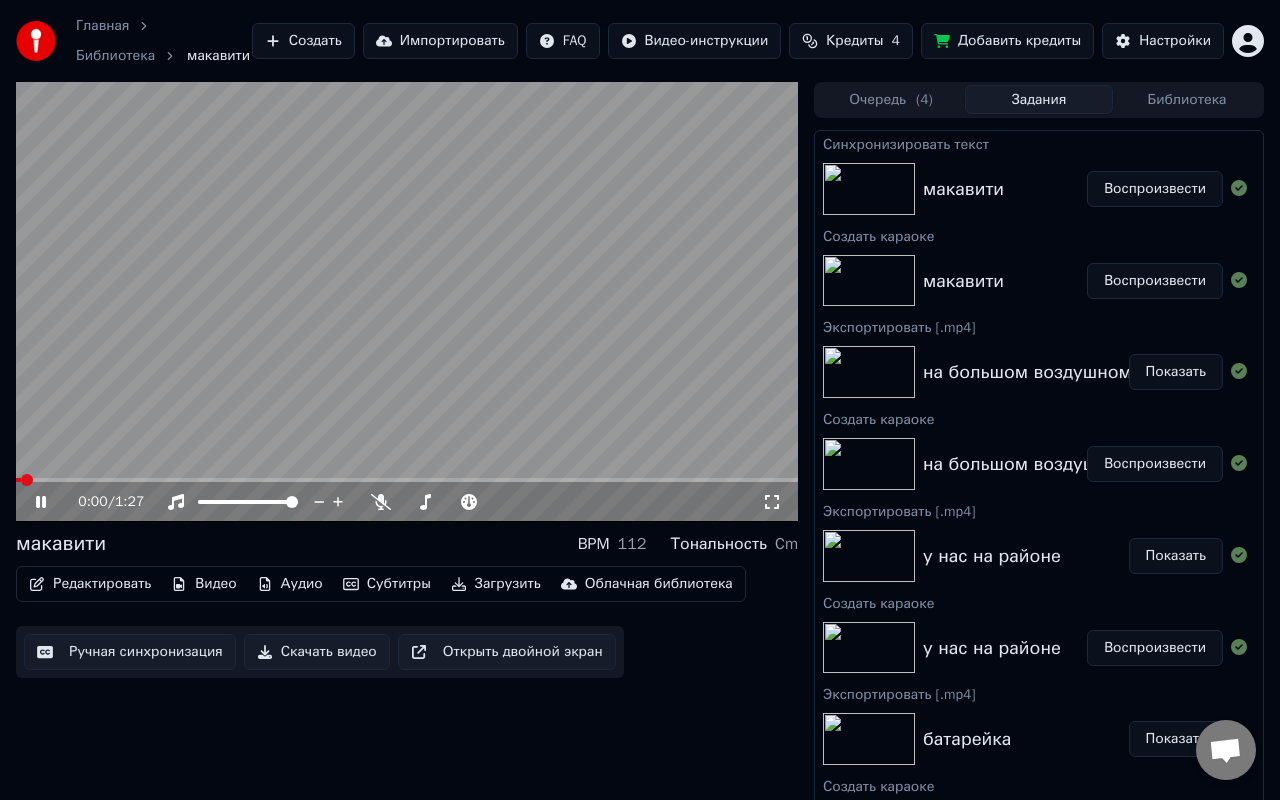 click at bounding box center (407, 302) 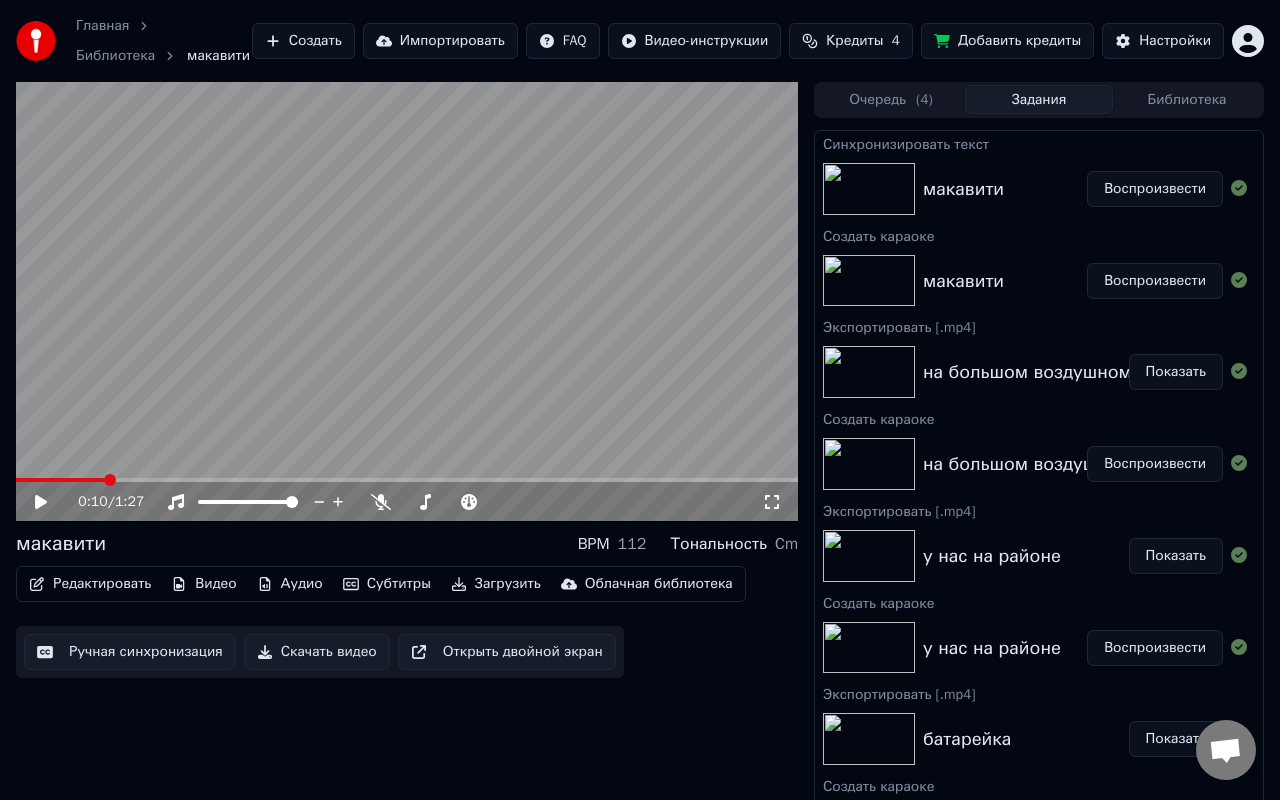 click at bounding box center (407, 480) 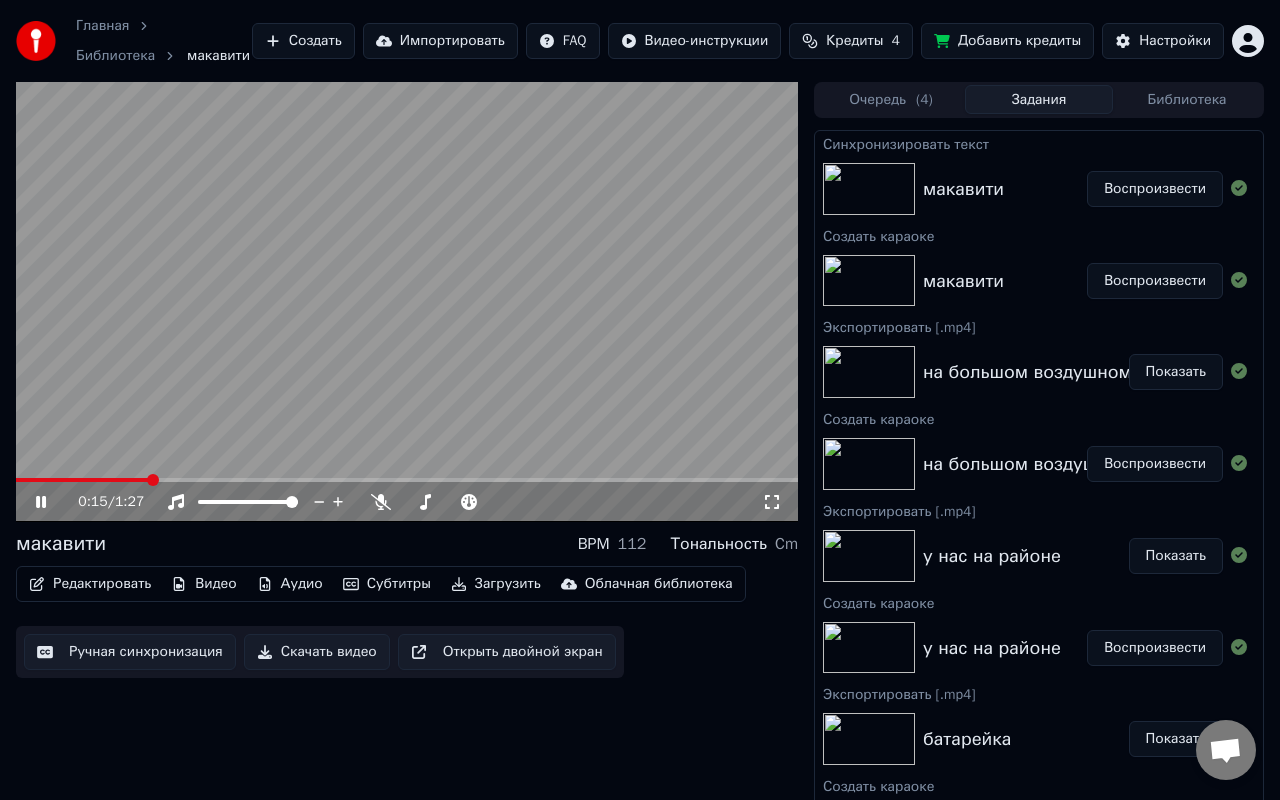 click at bounding box center (407, 480) 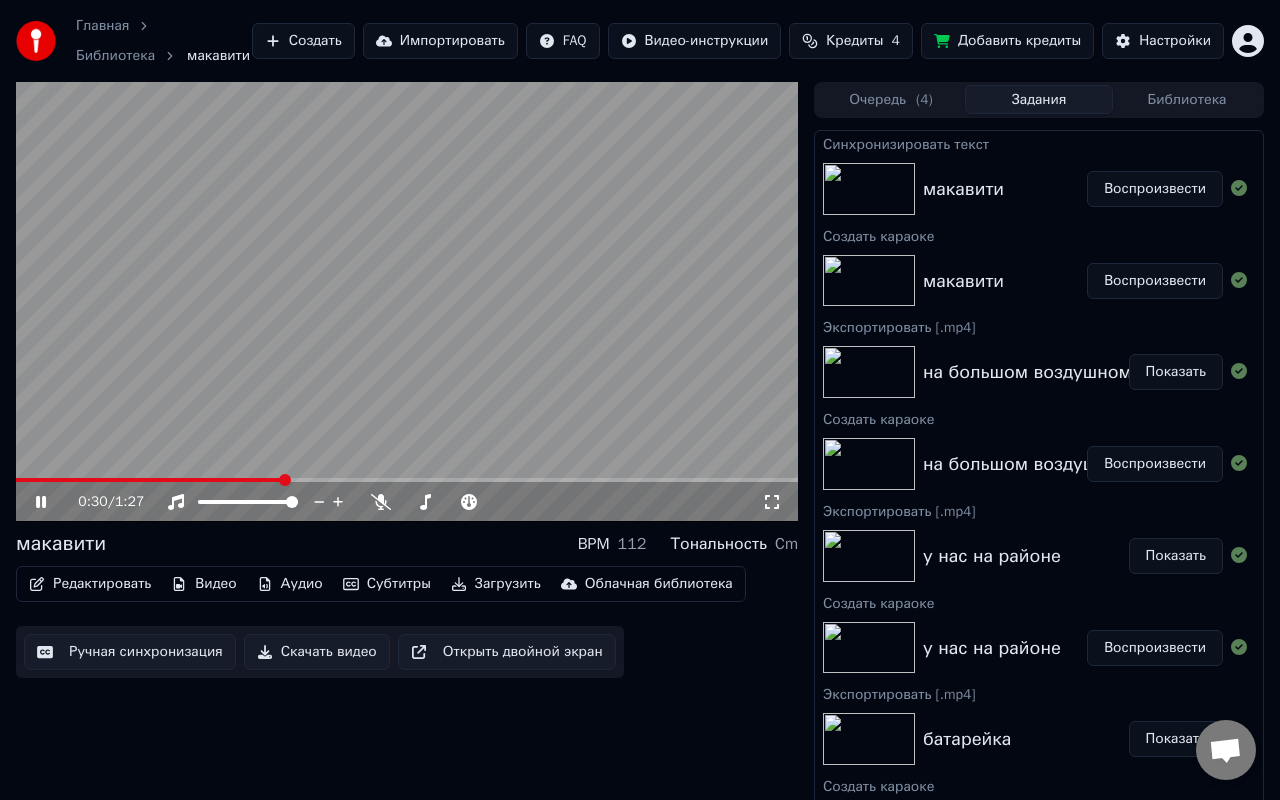 click at bounding box center [407, 480] 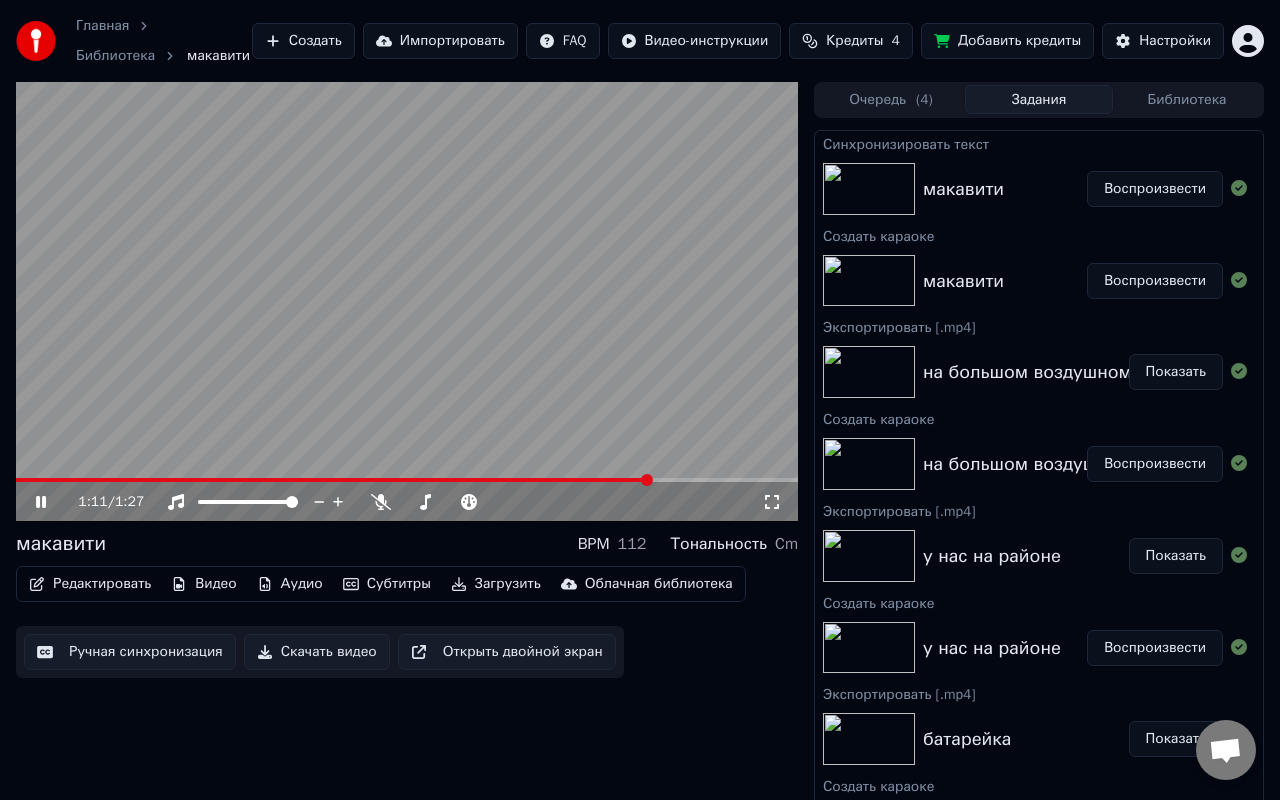 click at bounding box center (407, 302) 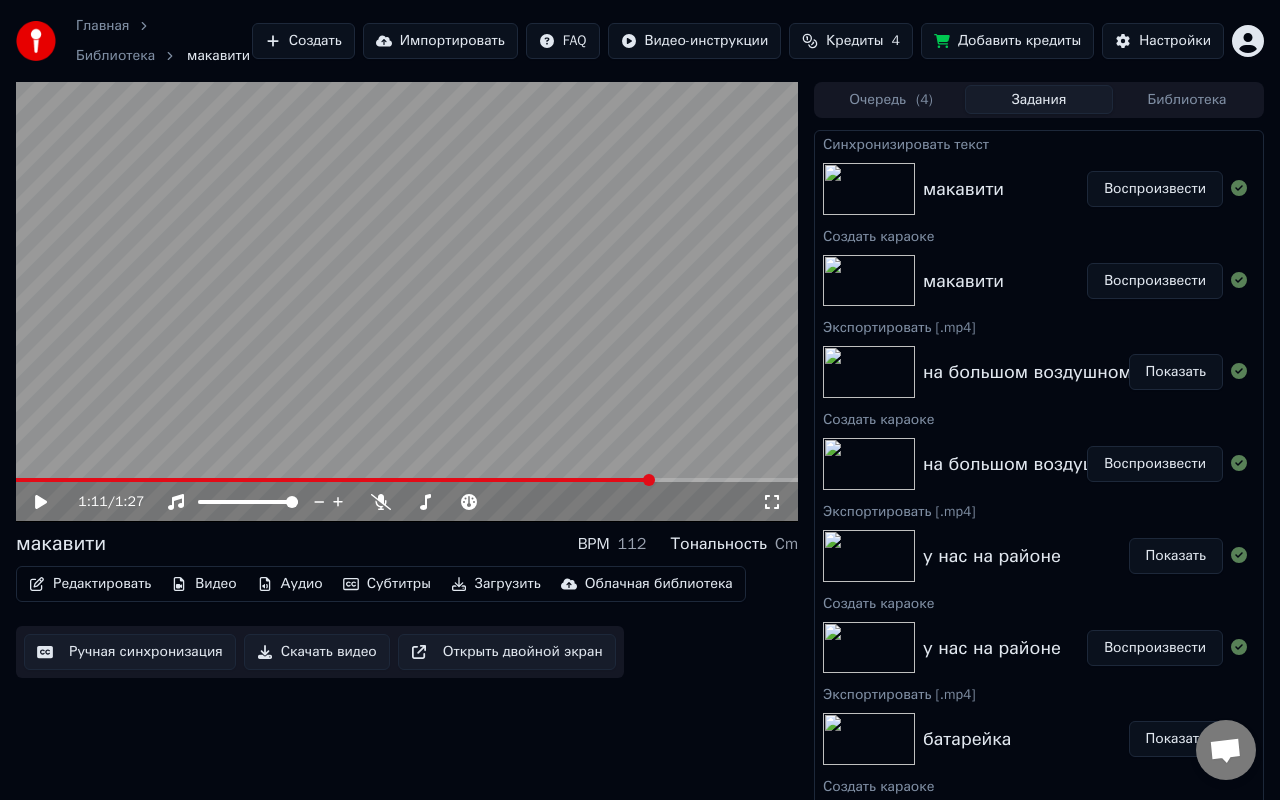 click at bounding box center (869, 189) 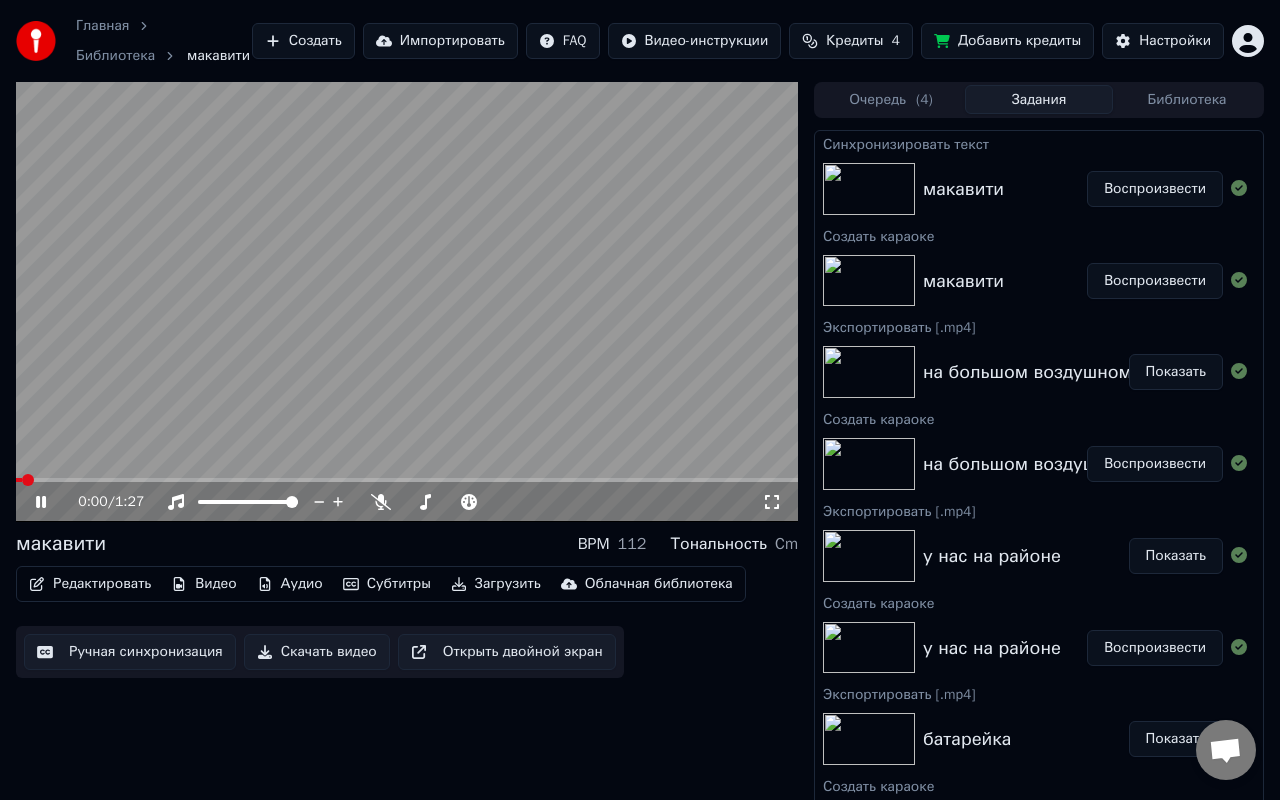 click 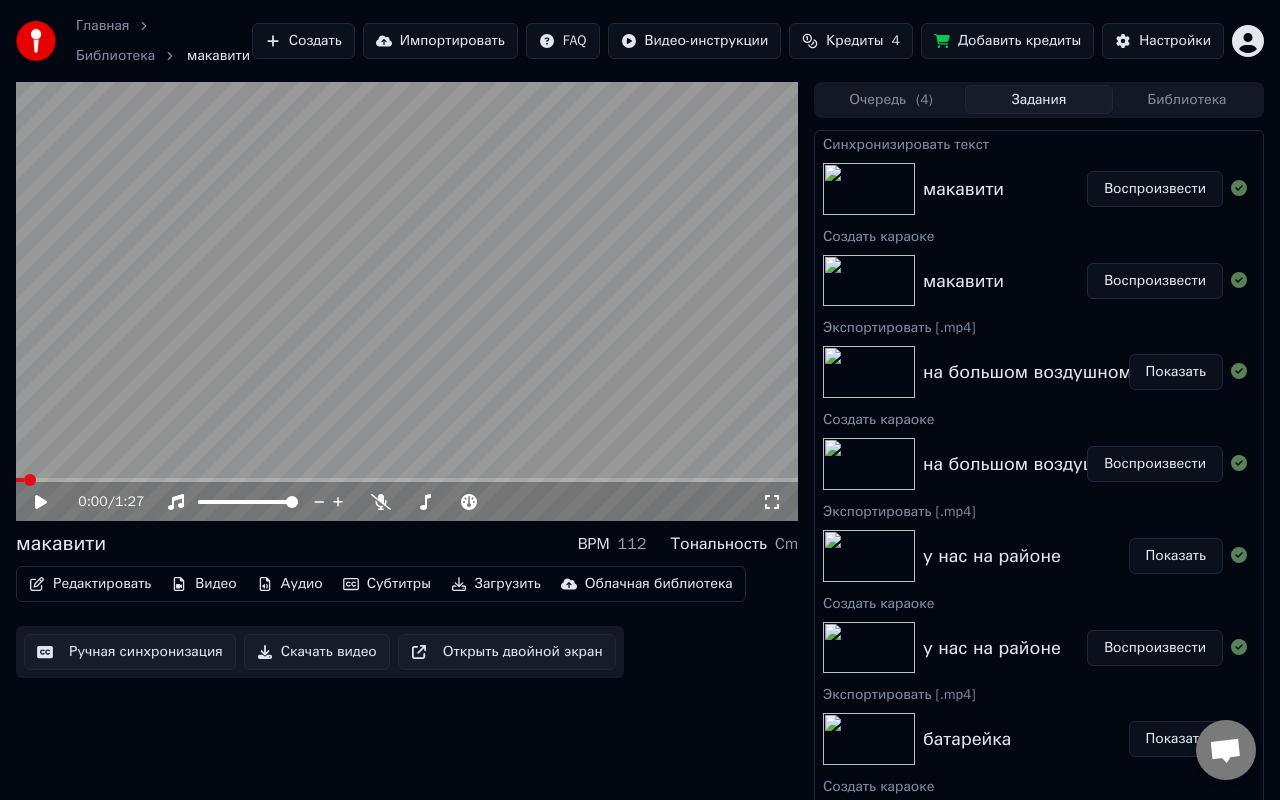 click on "Скачать видео" at bounding box center [317, 652] 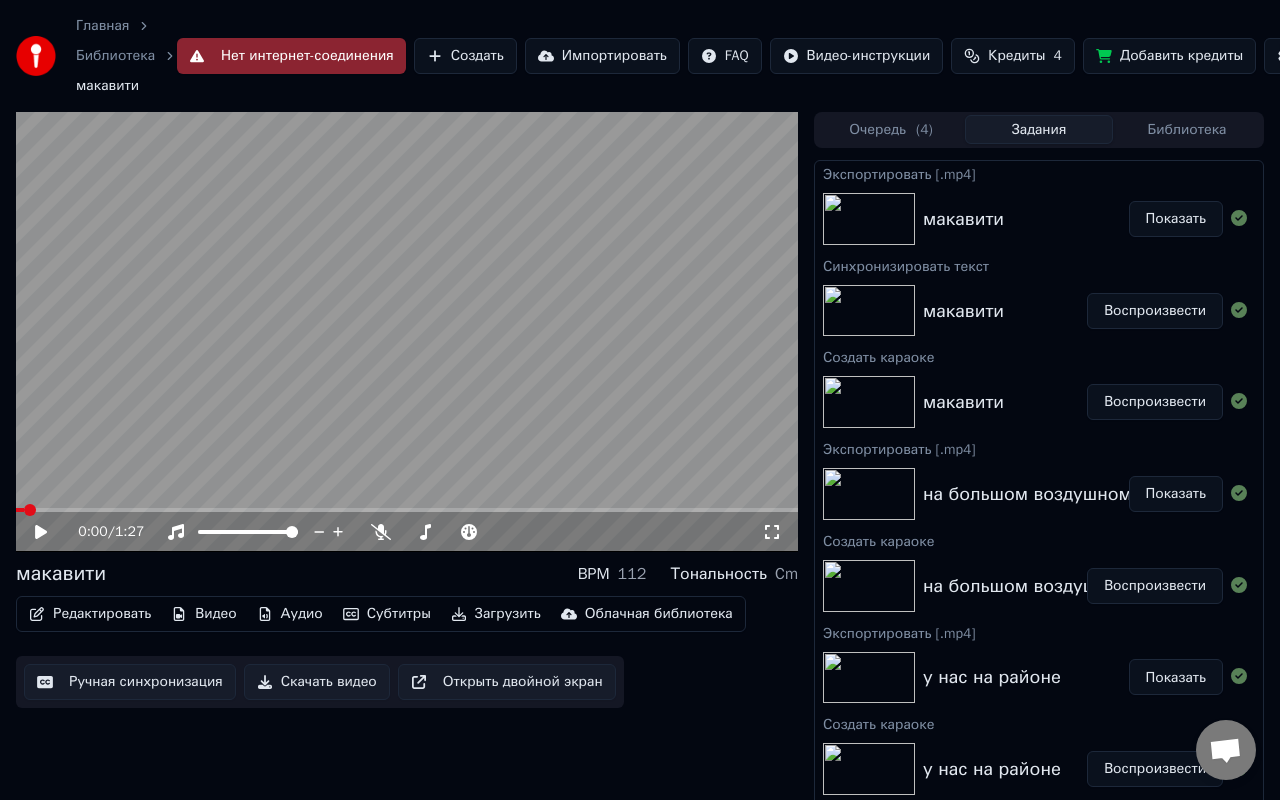 click on "Создать" at bounding box center [465, 56] 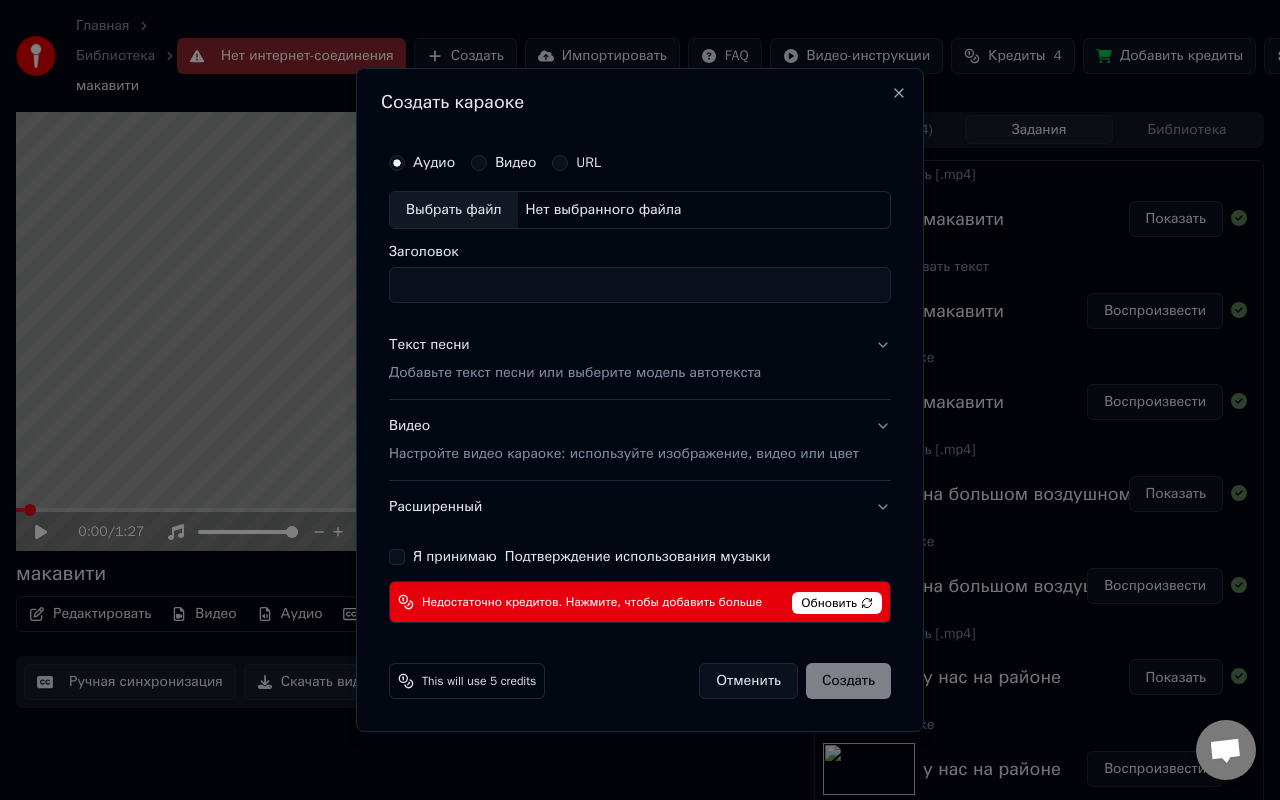 click on "Нет выбранного файла" at bounding box center (604, 210) 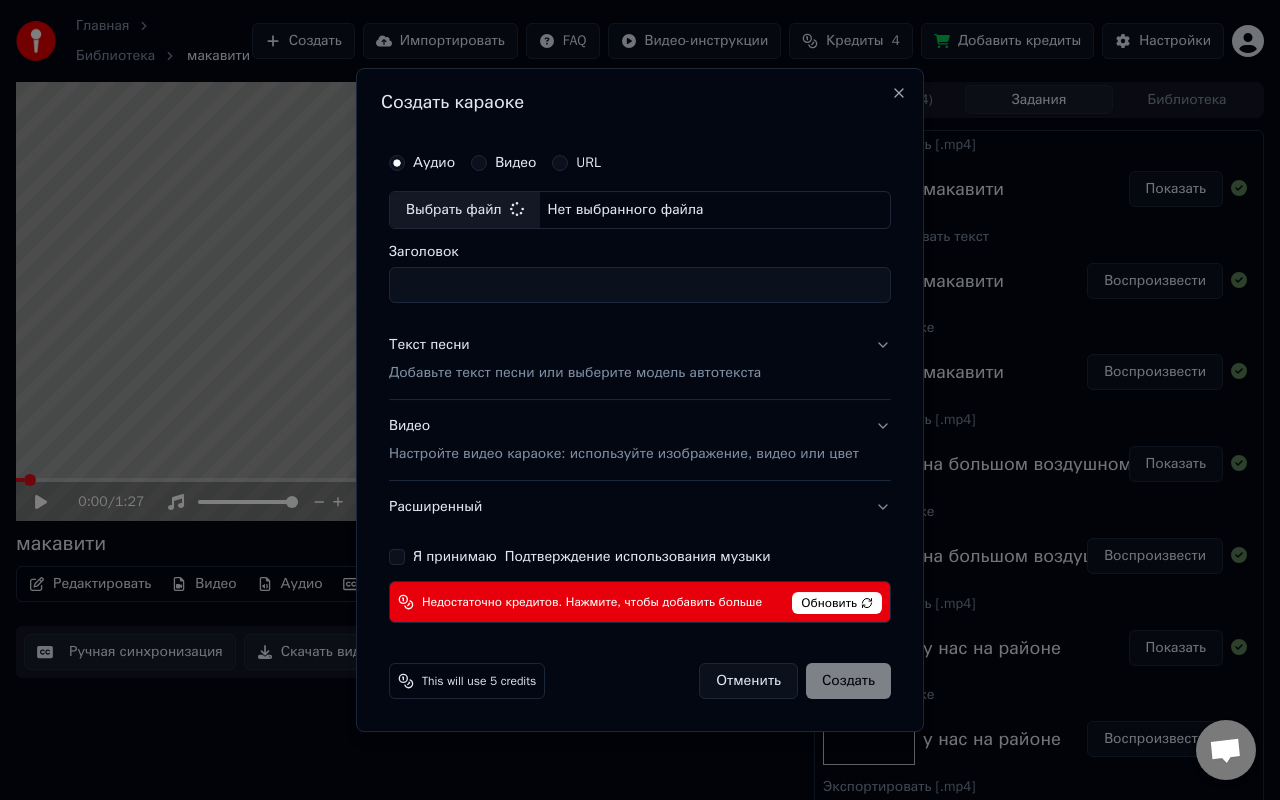 type on "**********" 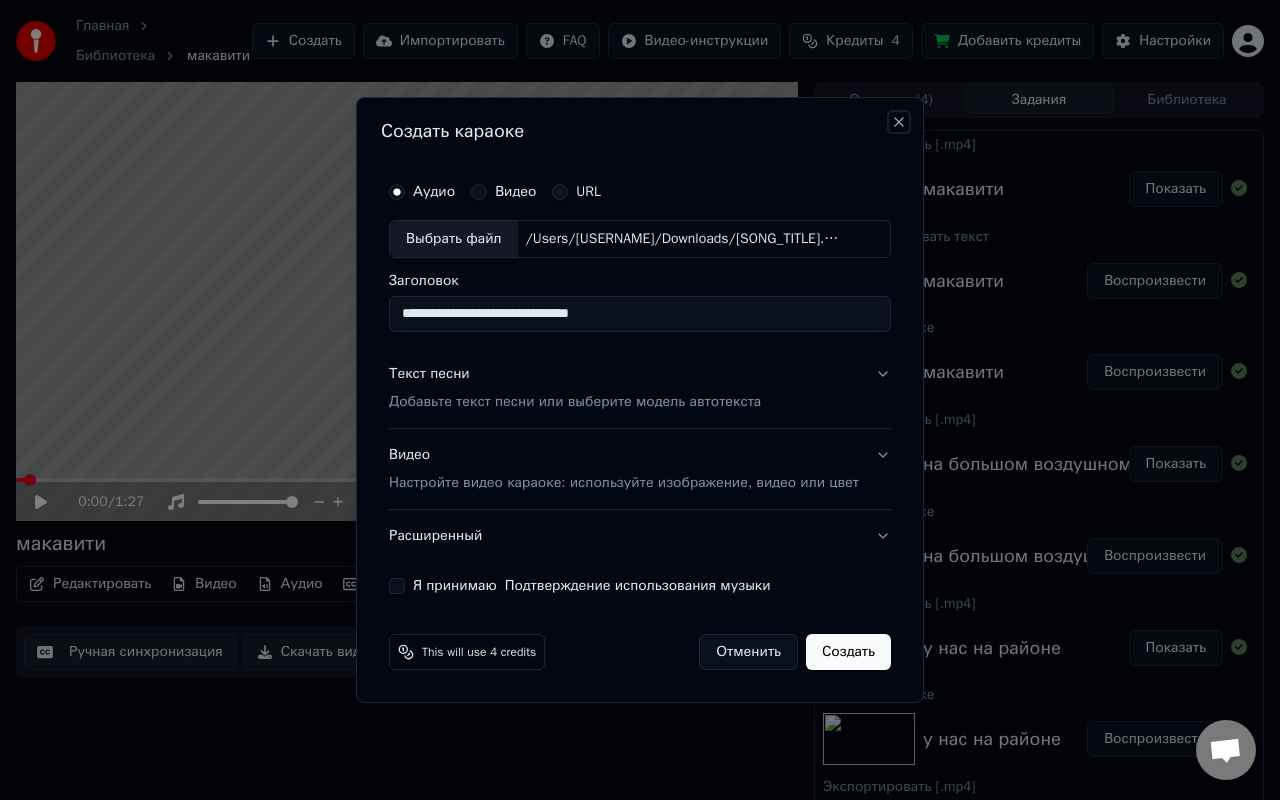 click on "Close" at bounding box center [899, 122] 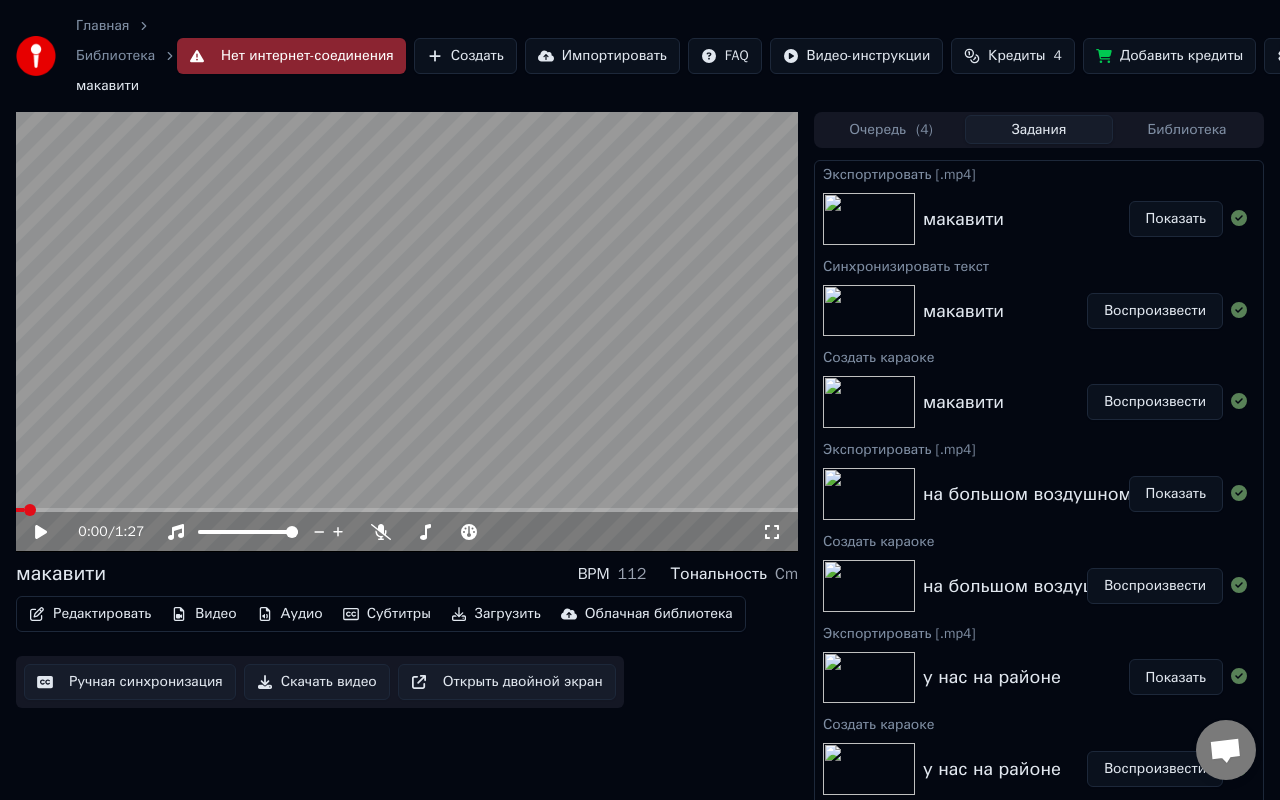click on "Создать" at bounding box center (465, 56) 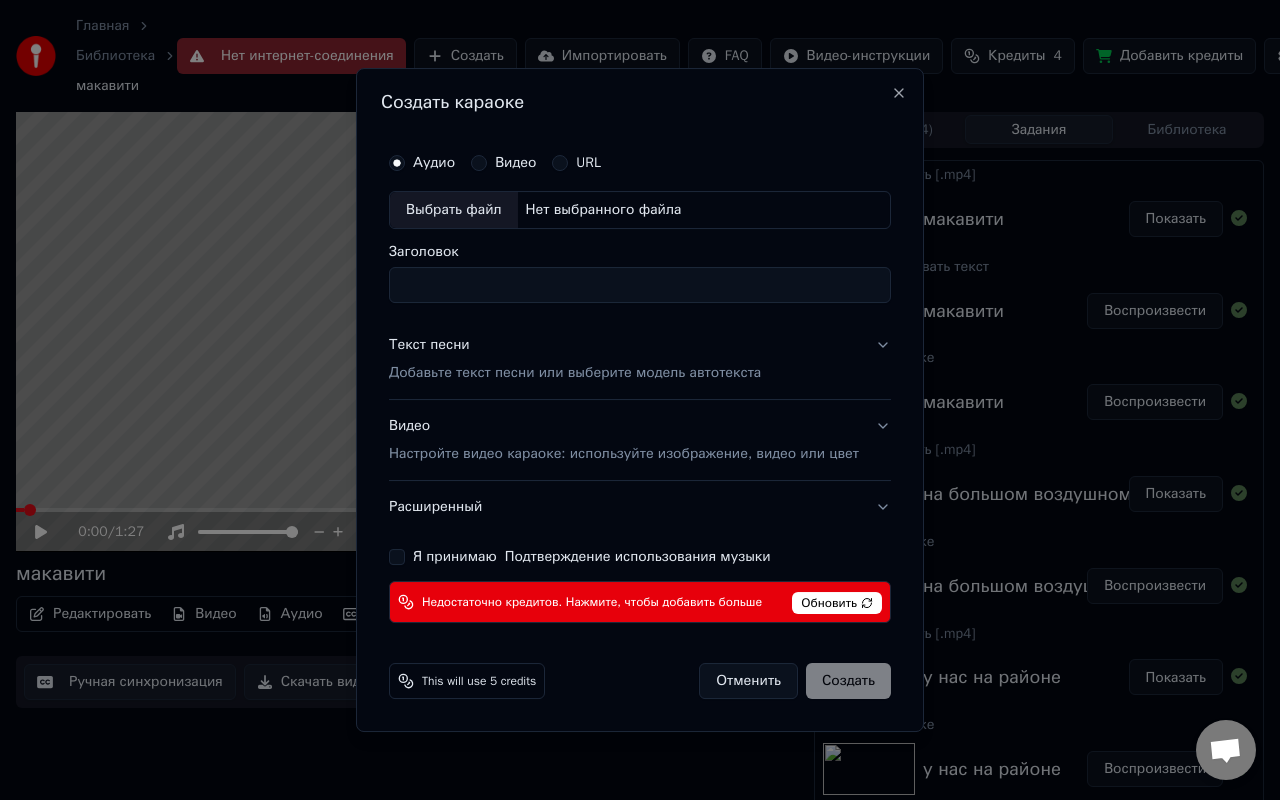click on "Выбрать файл" at bounding box center (454, 210) 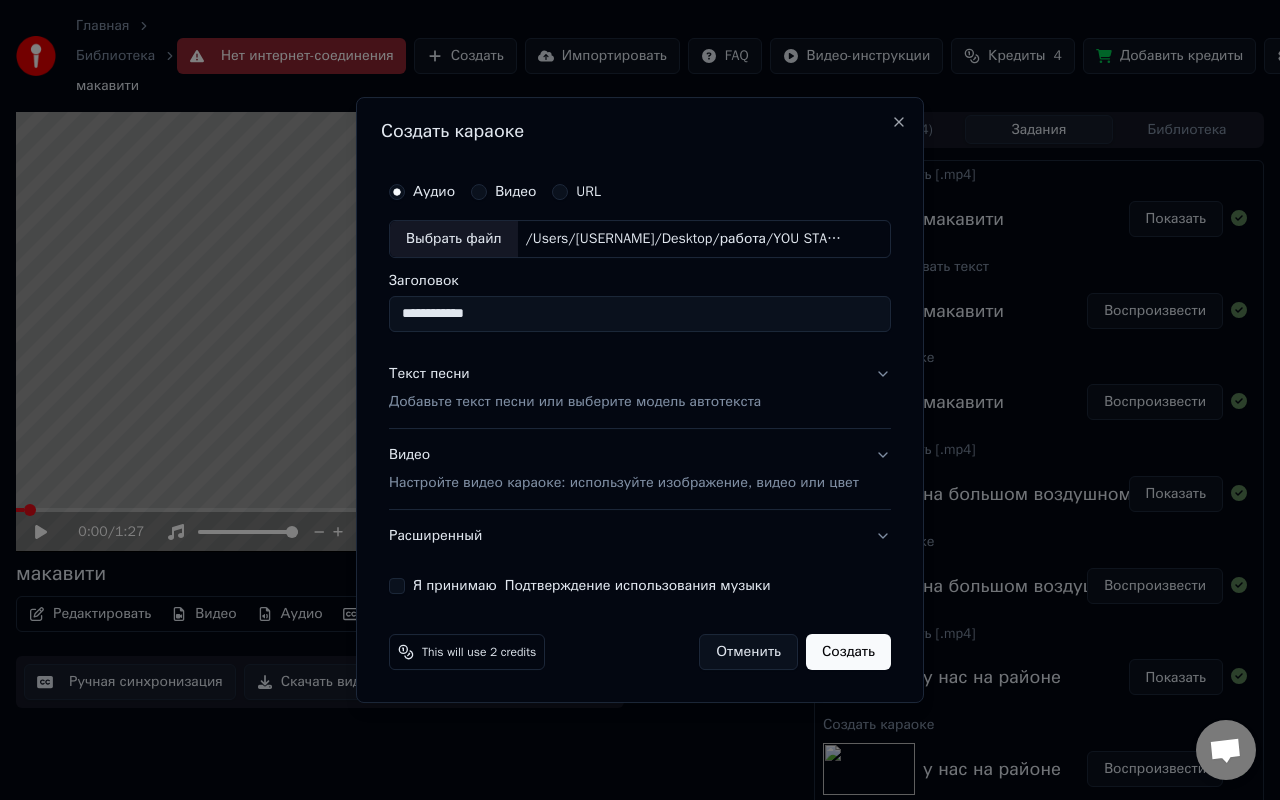 click on "**********" at bounding box center [640, 314] 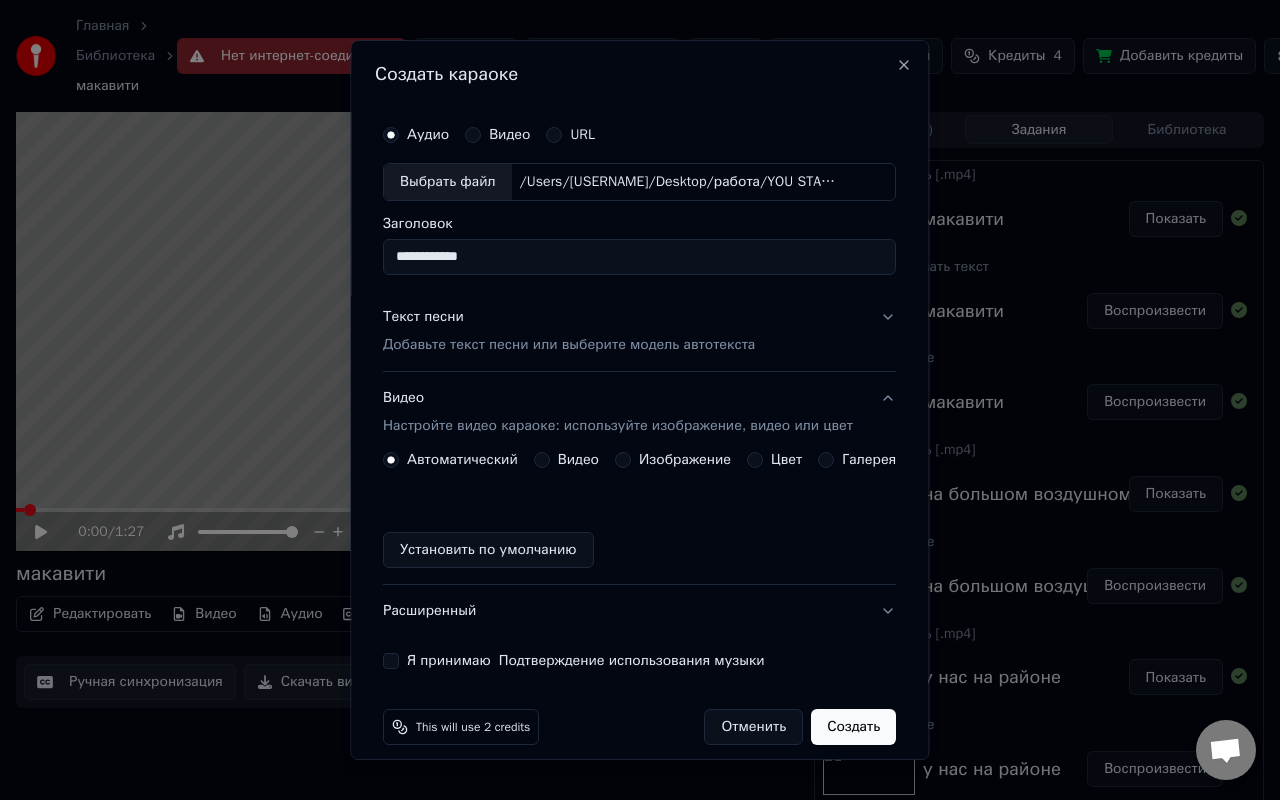 click on "Изображение" at bounding box center [685, 460] 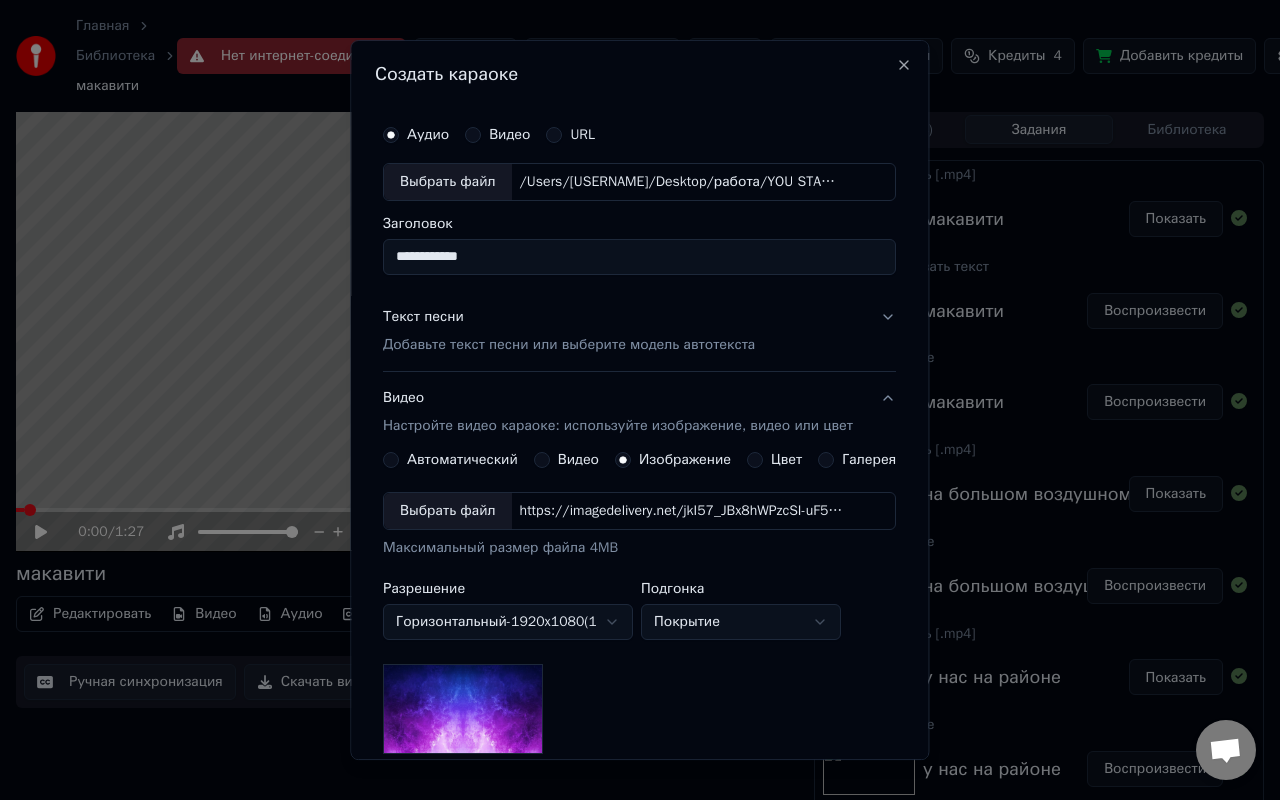 click on "https://imagedelivery.net/jkI57_JBx8hWPzcSI-uF5w/c7639807-3f76-4ea5-9112-66e75e03d200/16x9" at bounding box center [682, 511] 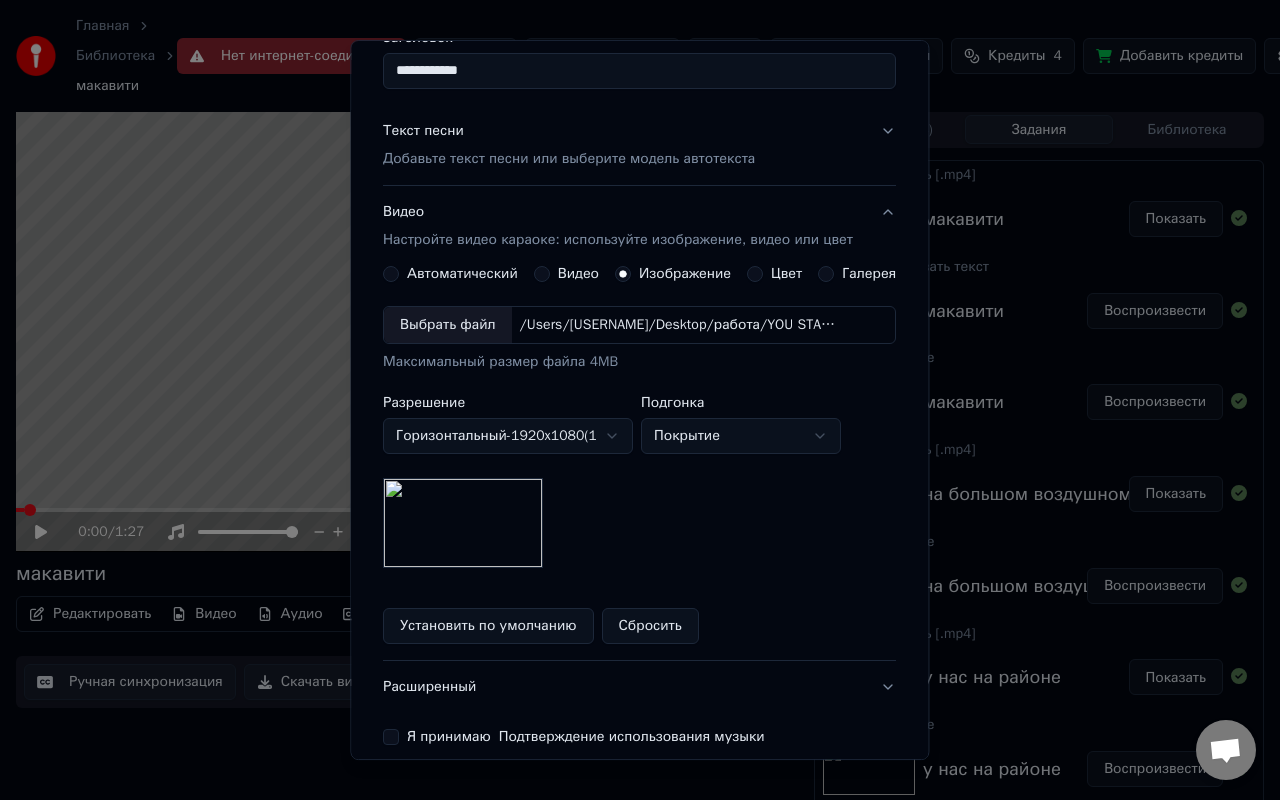 scroll, scrollTop: 193, scrollLeft: 0, axis: vertical 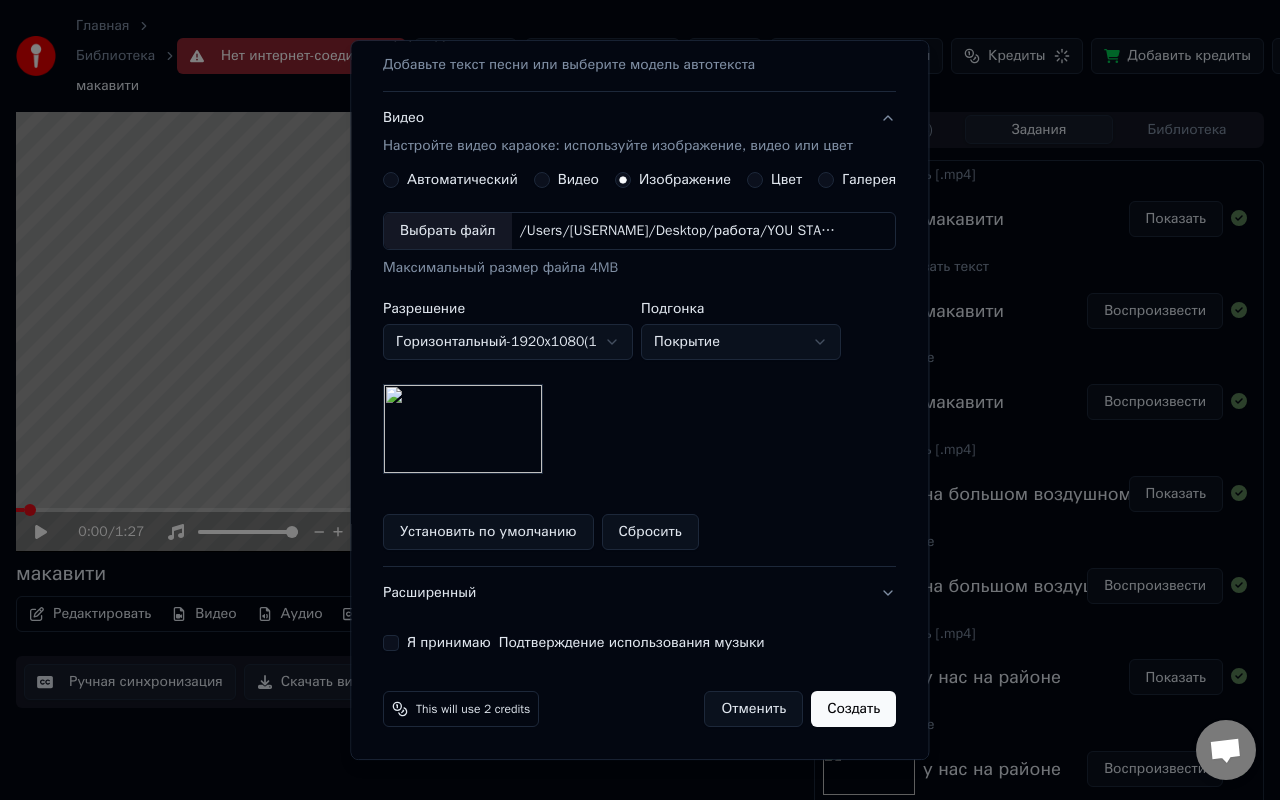 click on "Я принимаю   Подтверждение использования музыки" at bounding box center (391, 643) 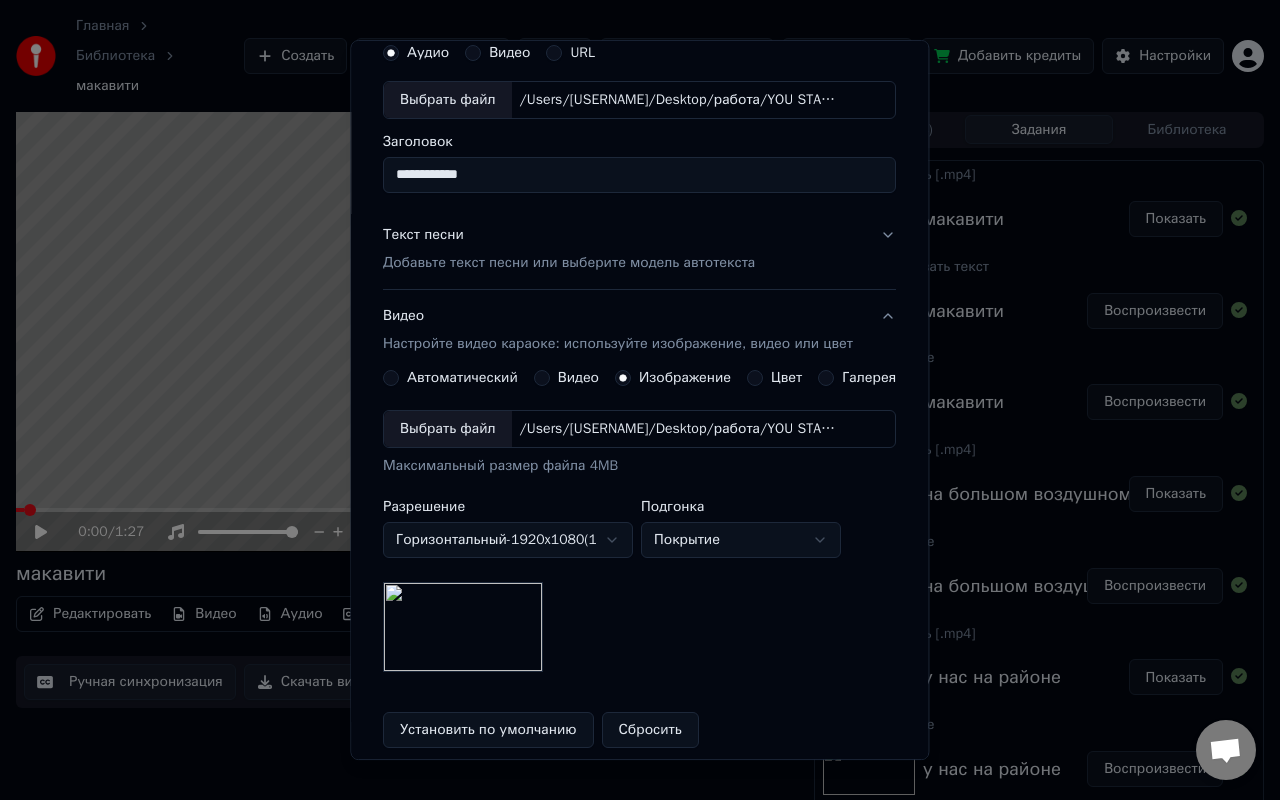 scroll, scrollTop: 0, scrollLeft: 0, axis: both 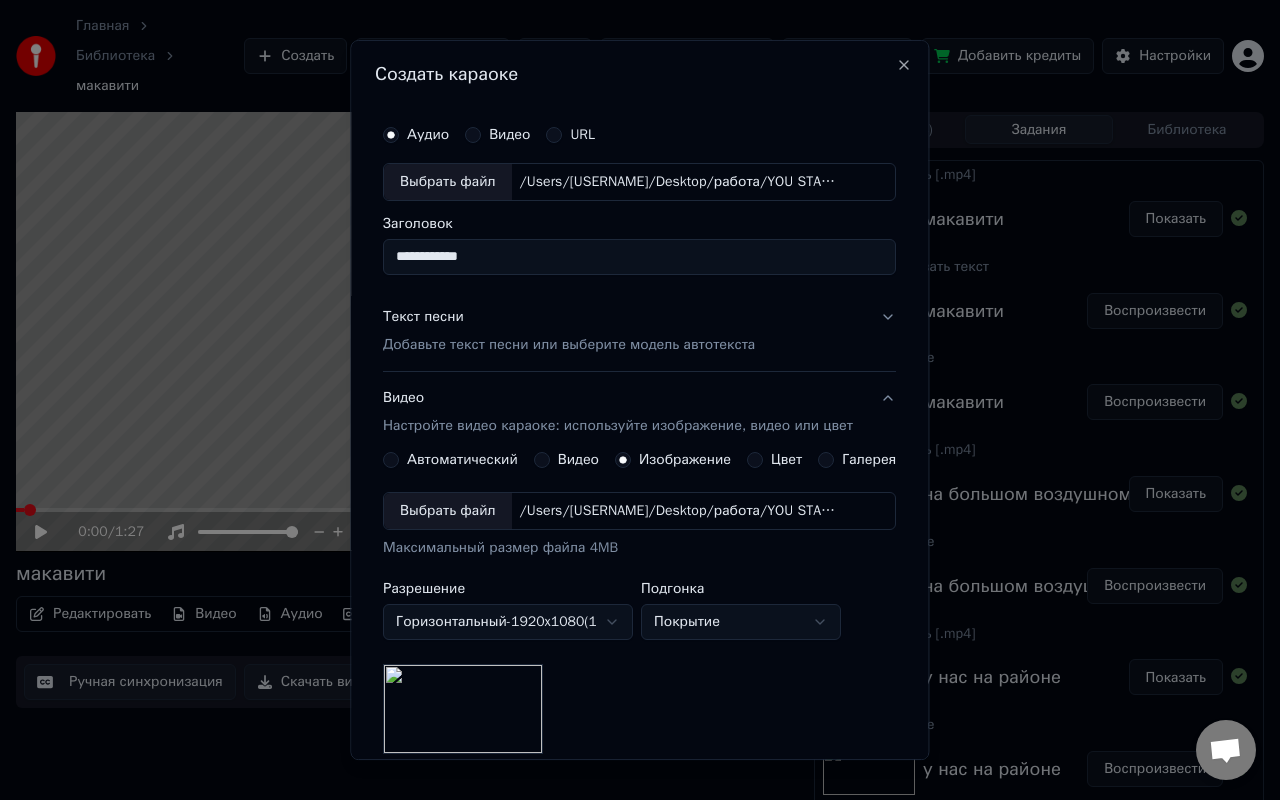 click on "Добавьте текст песни или выберите модель автотекста" at bounding box center [569, 345] 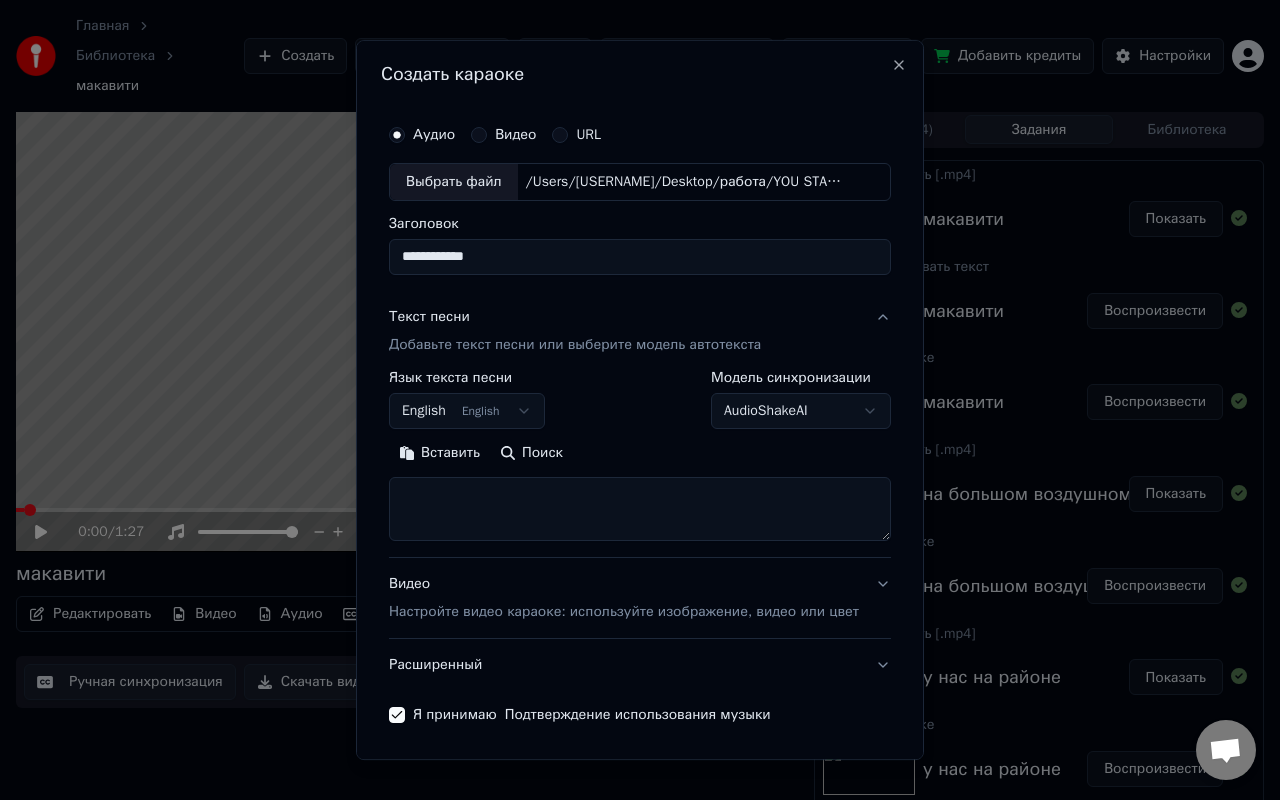click on "English English" at bounding box center [467, 411] 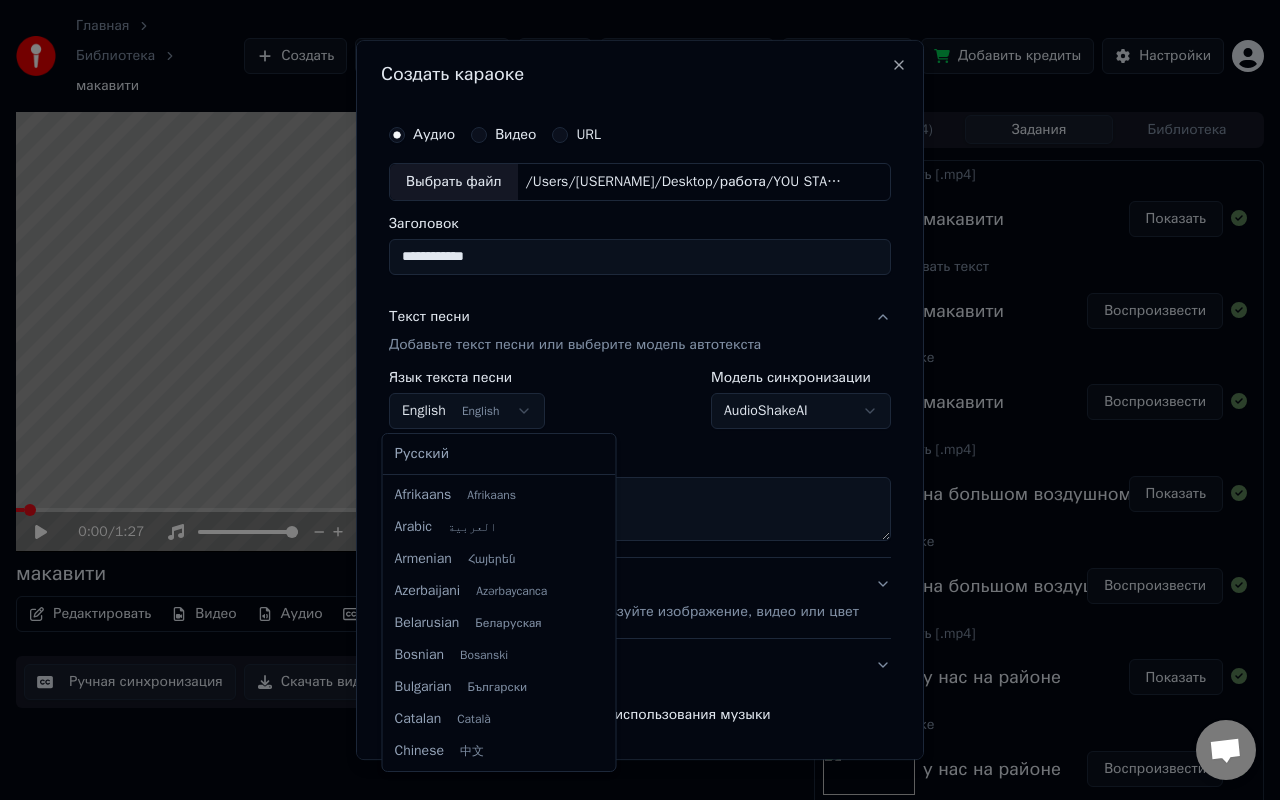 scroll, scrollTop: 160, scrollLeft: 0, axis: vertical 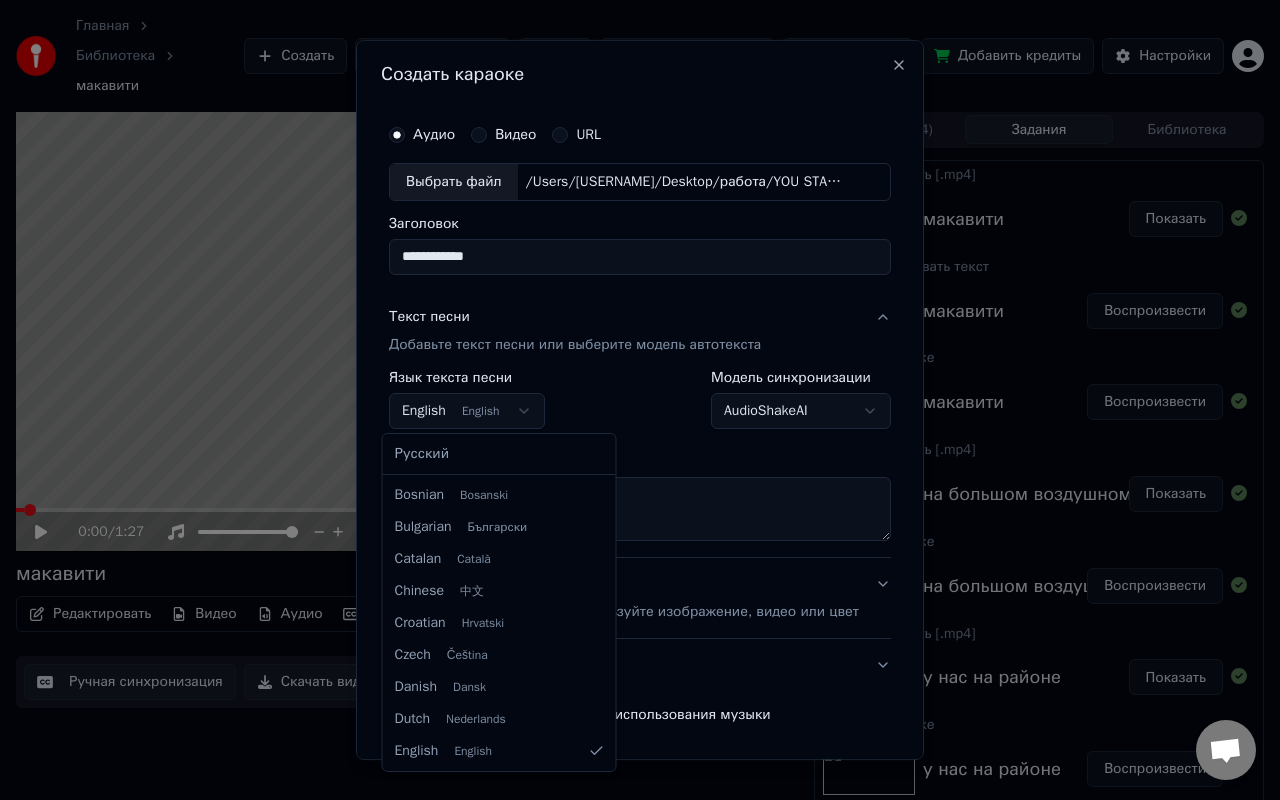 select on "**" 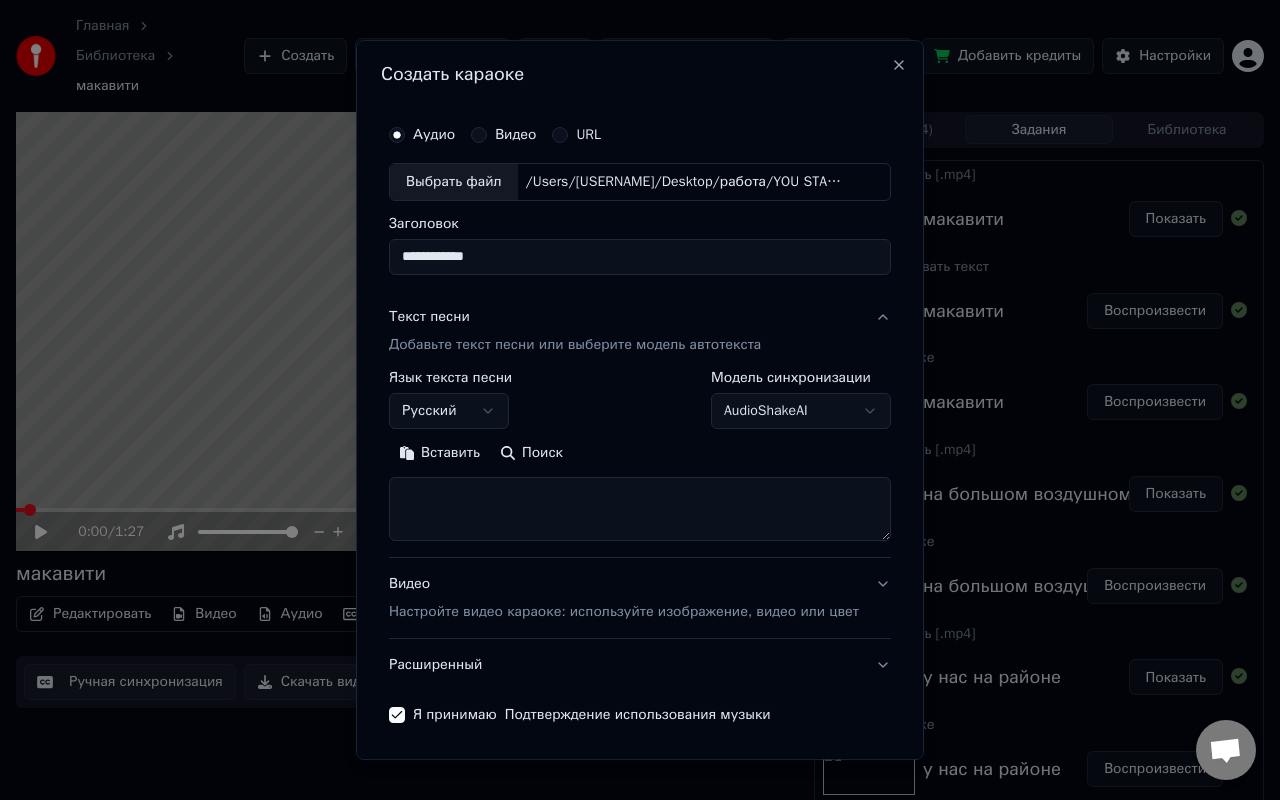 click at bounding box center (640, 509) 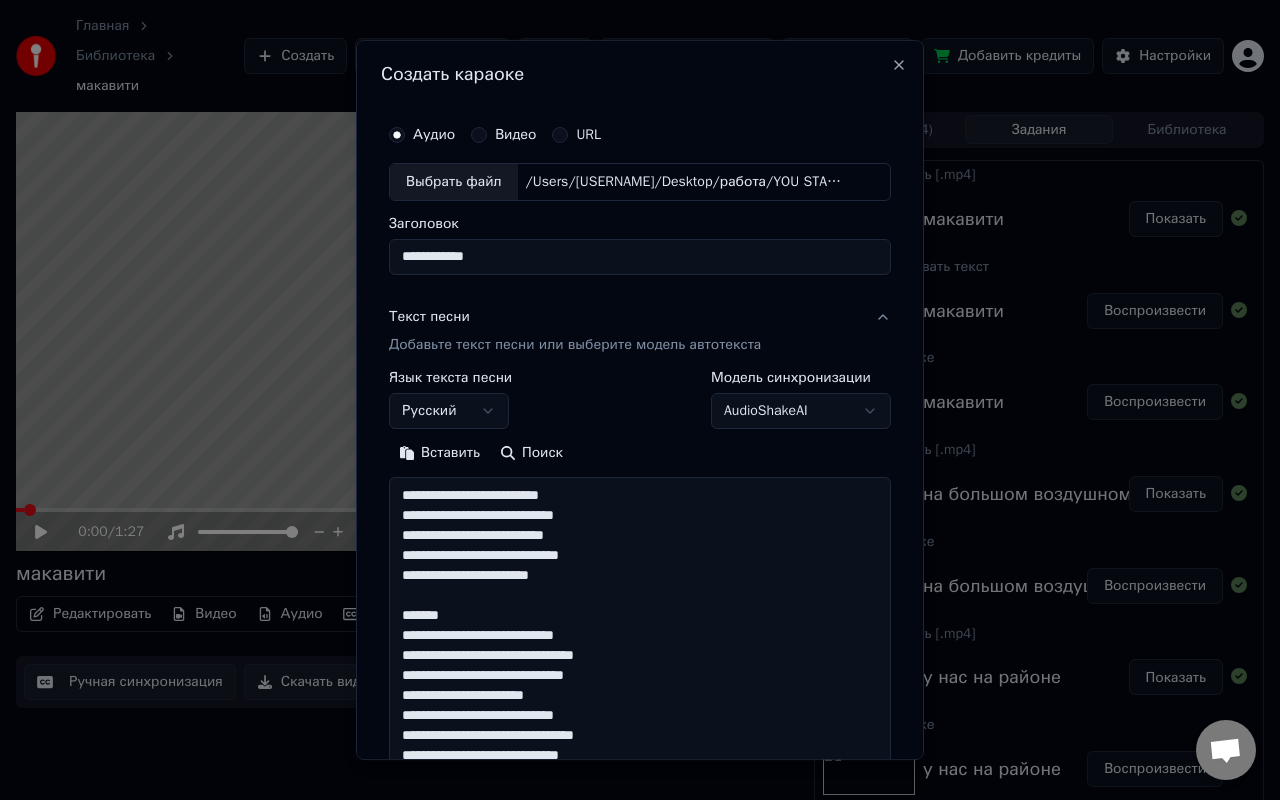 scroll, scrollTop: 264, scrollLeft: 0, axis: vertical 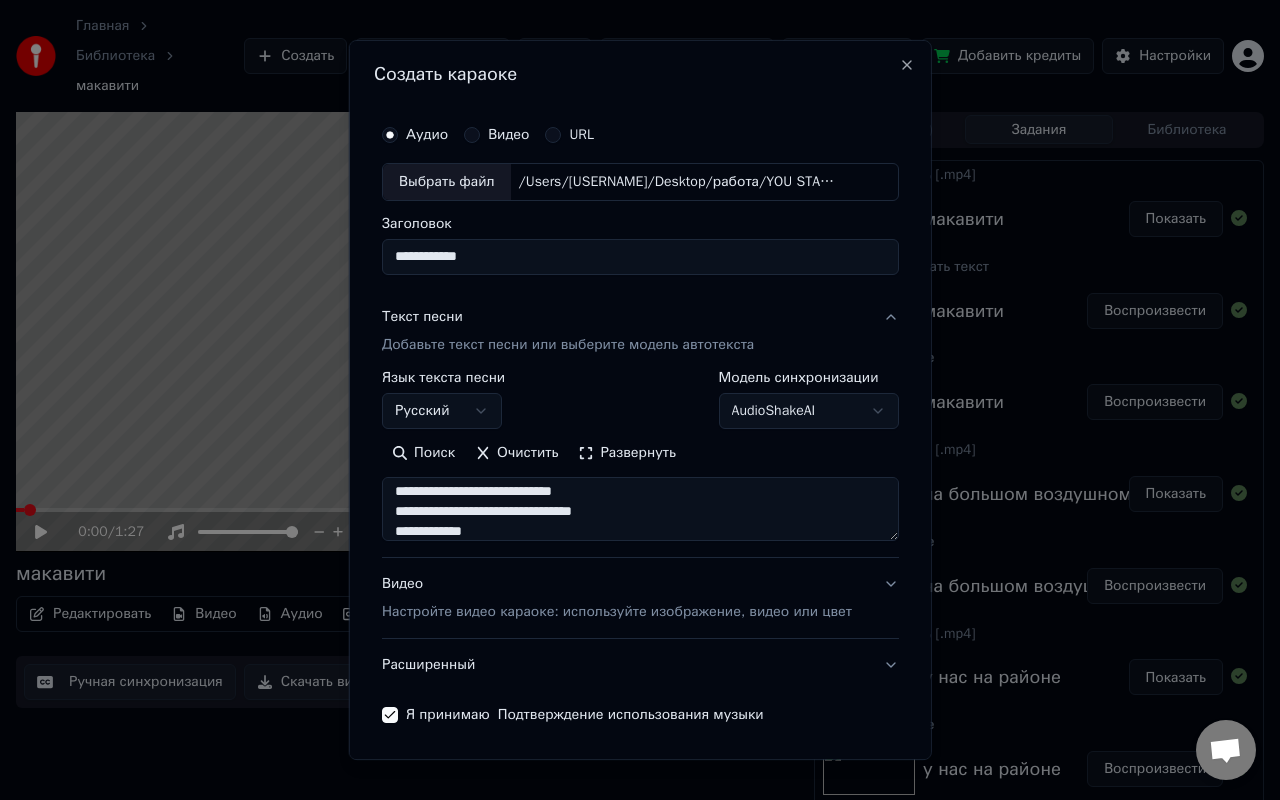 click on "Развернуть" at bounding box center [627, 453] 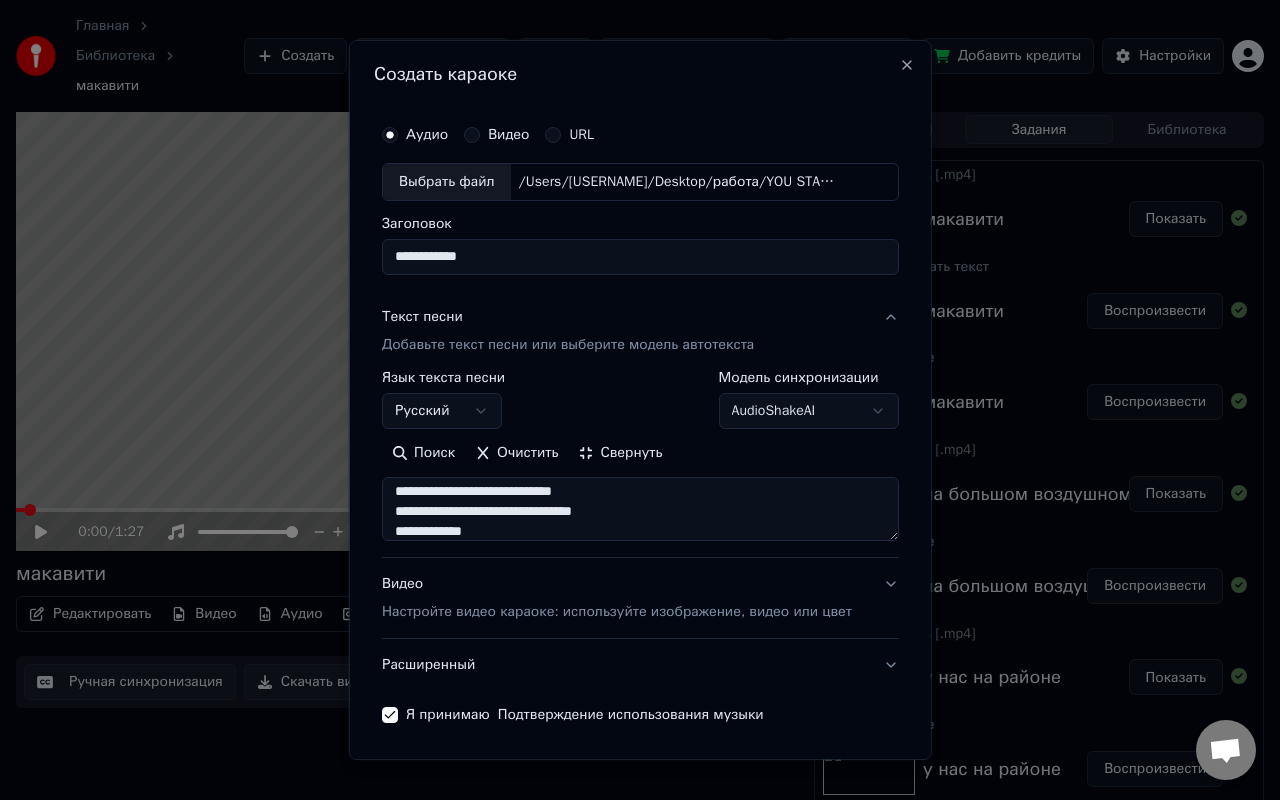 scroll, scrollTop: 2, scrollLeft: 0, axis: vertical 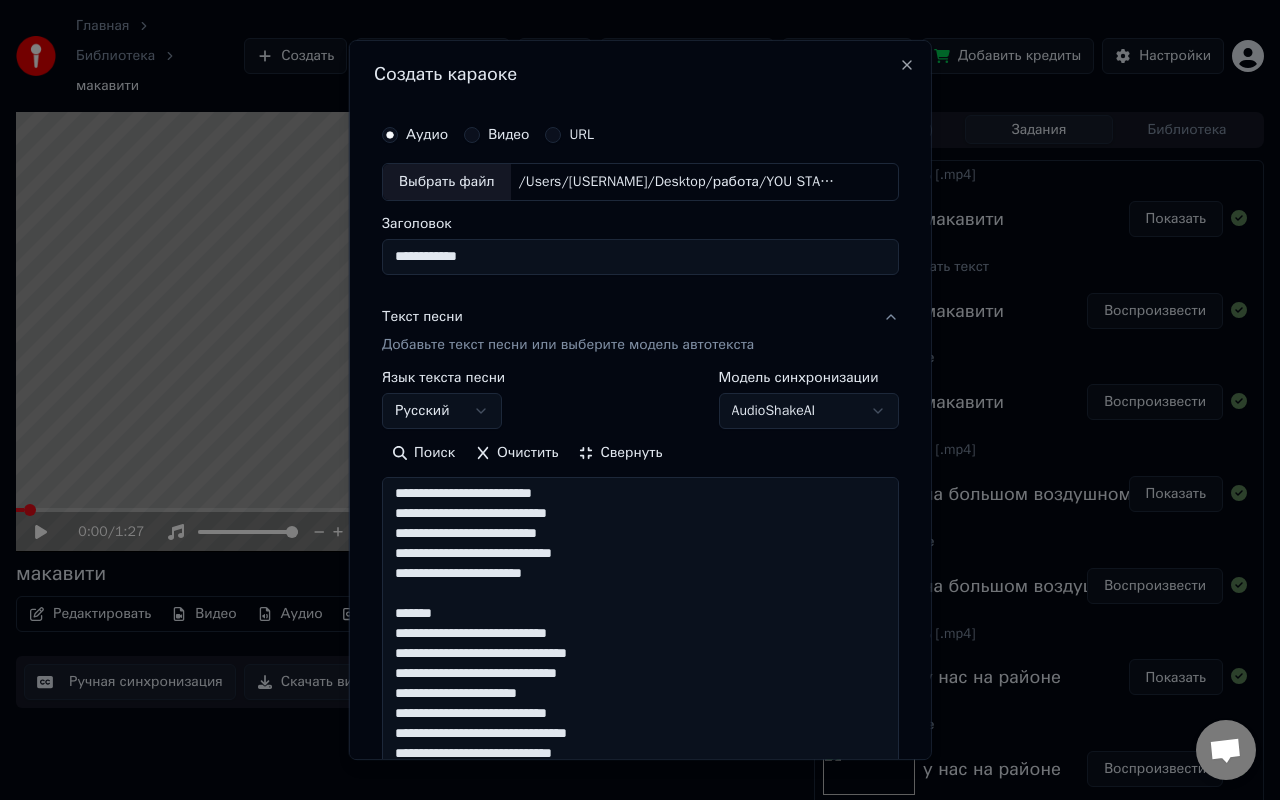 drag, startPoint x: 455, startPoint y: 610, endPoint x: 403, endPoint y: 598, distance: 53.366657 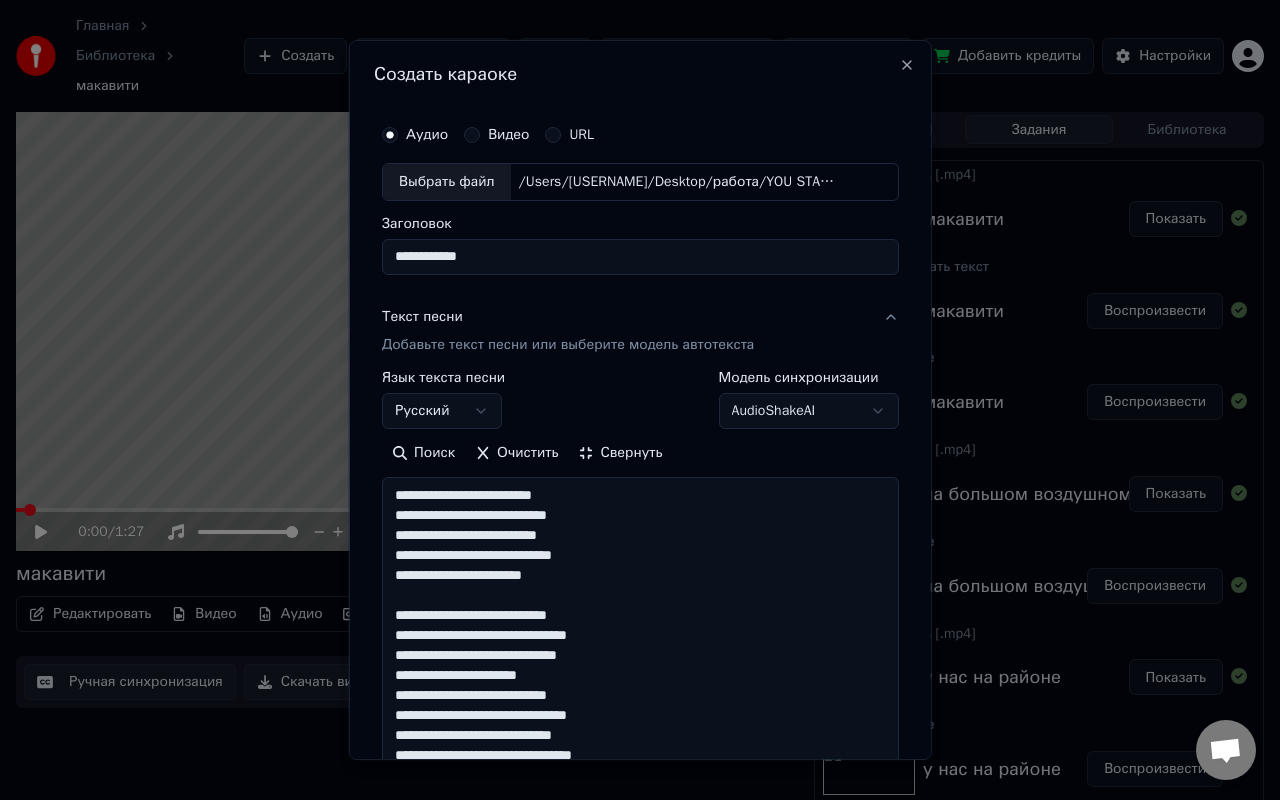 scroll, scrollTop: 0, scrollLeft: 0, axis: both 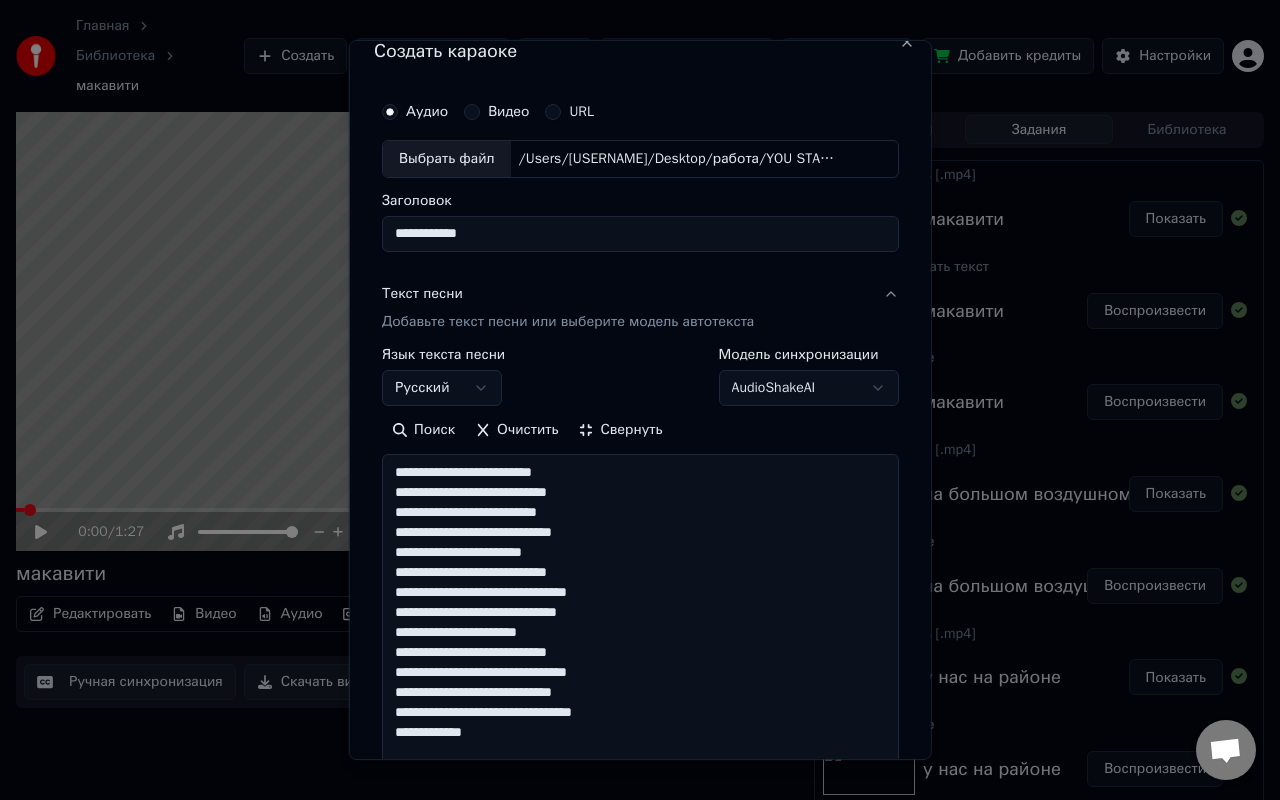 click on "**********" at bounding box center (640, 622) 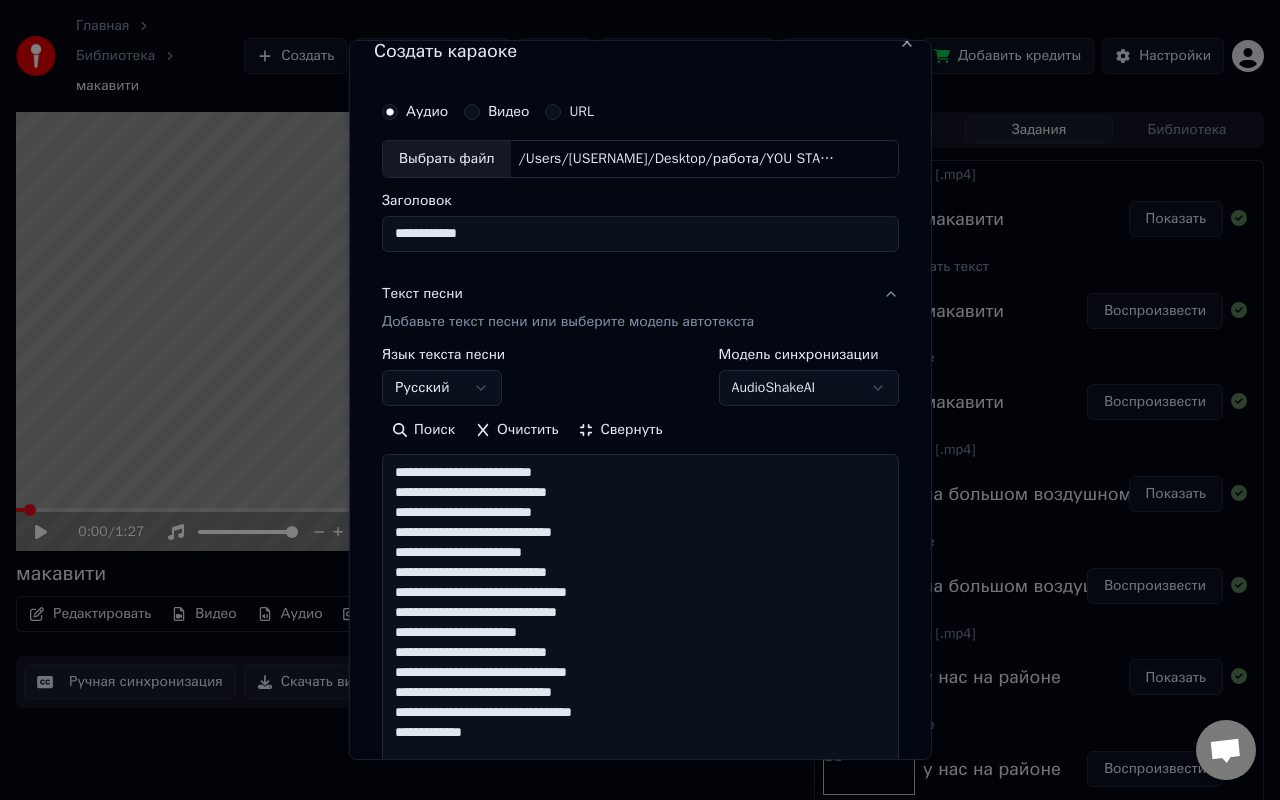 click on "**********" at bounding box center [640, 622] 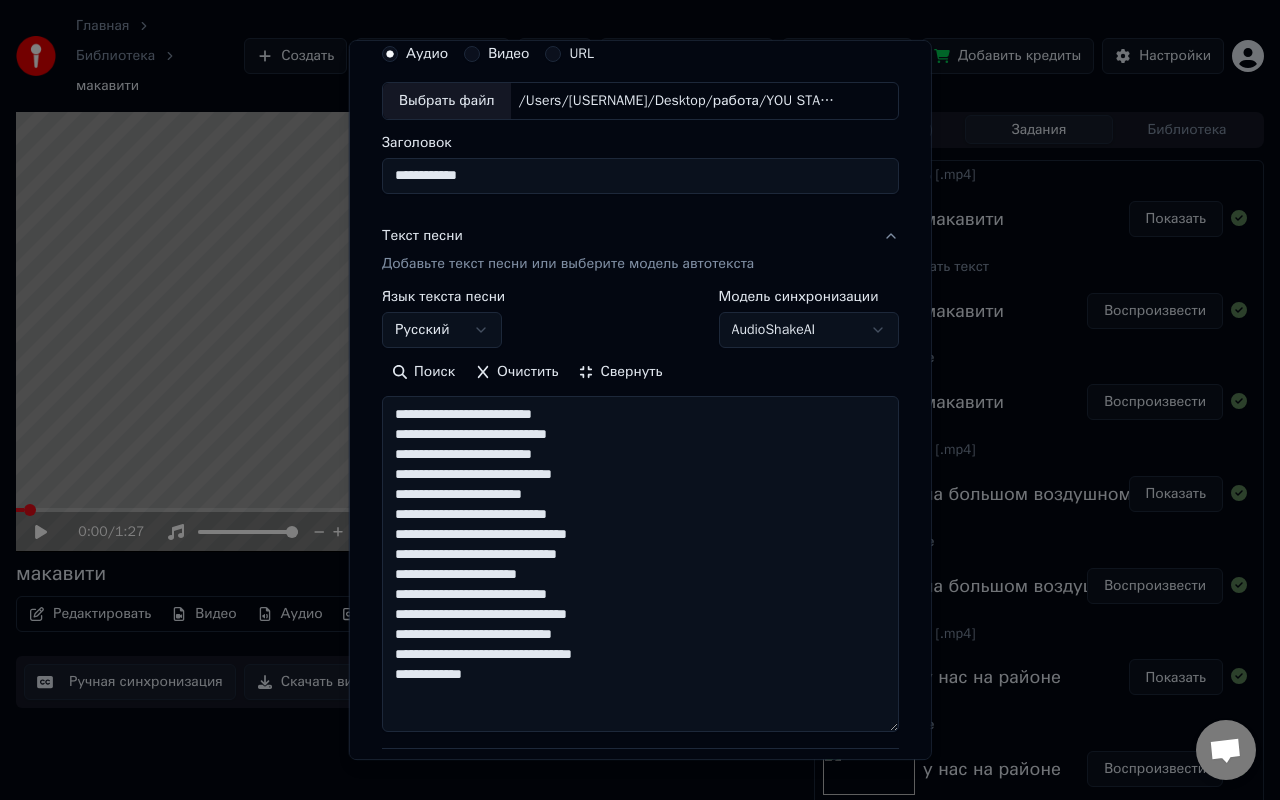 scroll, scrollTop: 86, scrollLeft: 0, axis: vertical 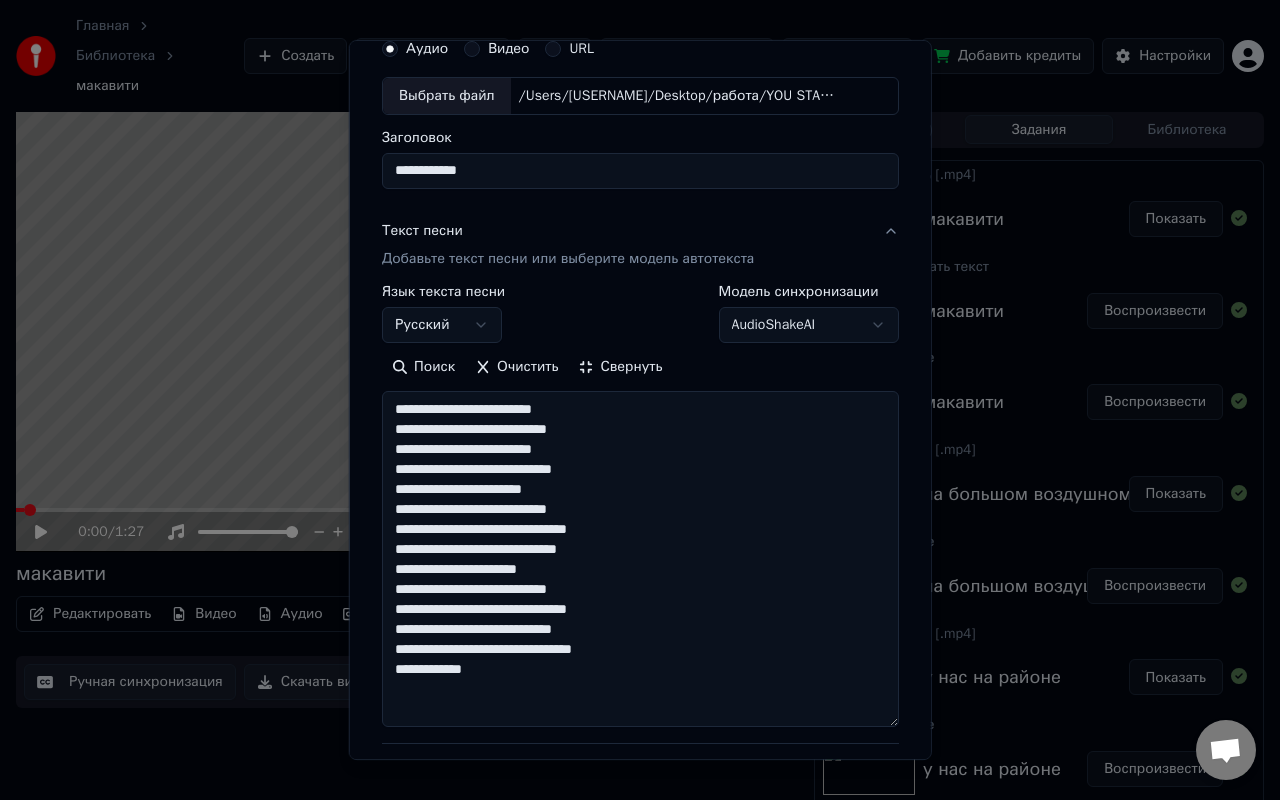 click on "**********" at bounding box center [640, 559] 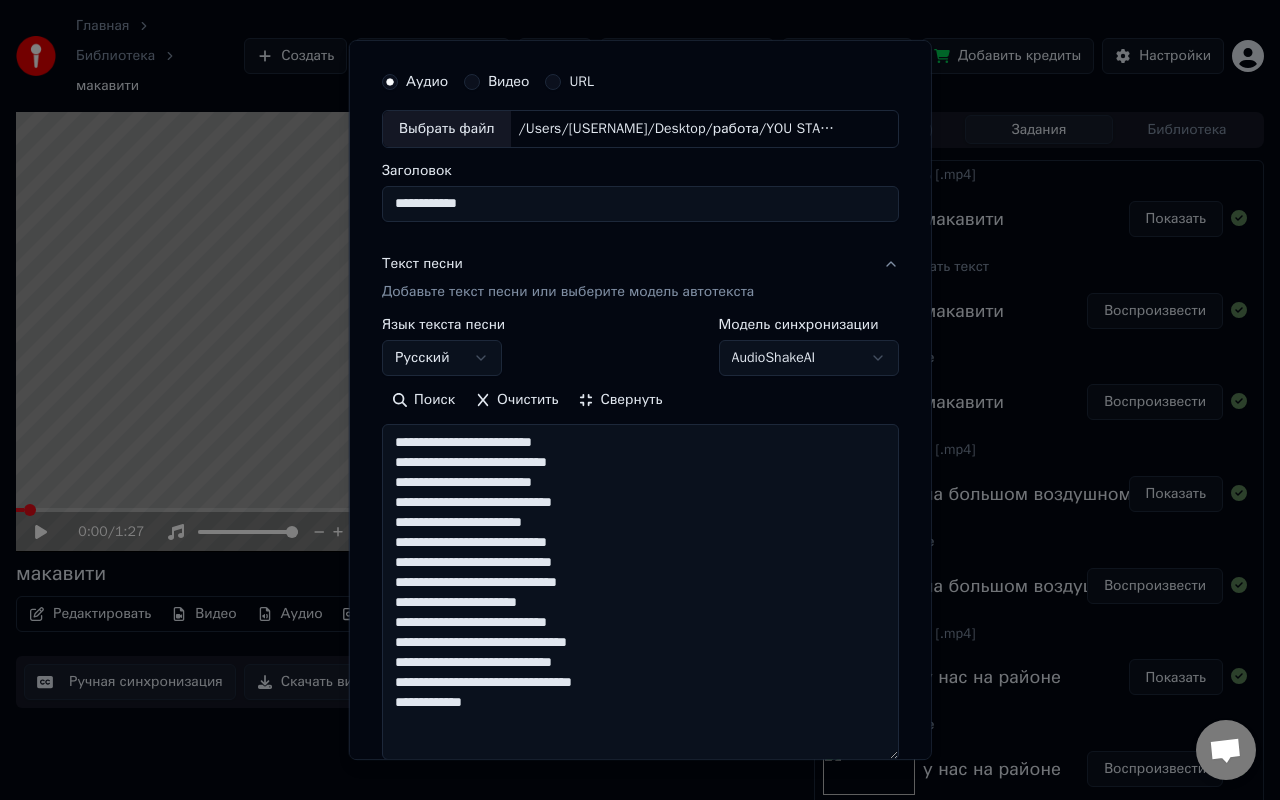 scroll, scrollTop: 54, scrollLeft: 0, axis: vertical 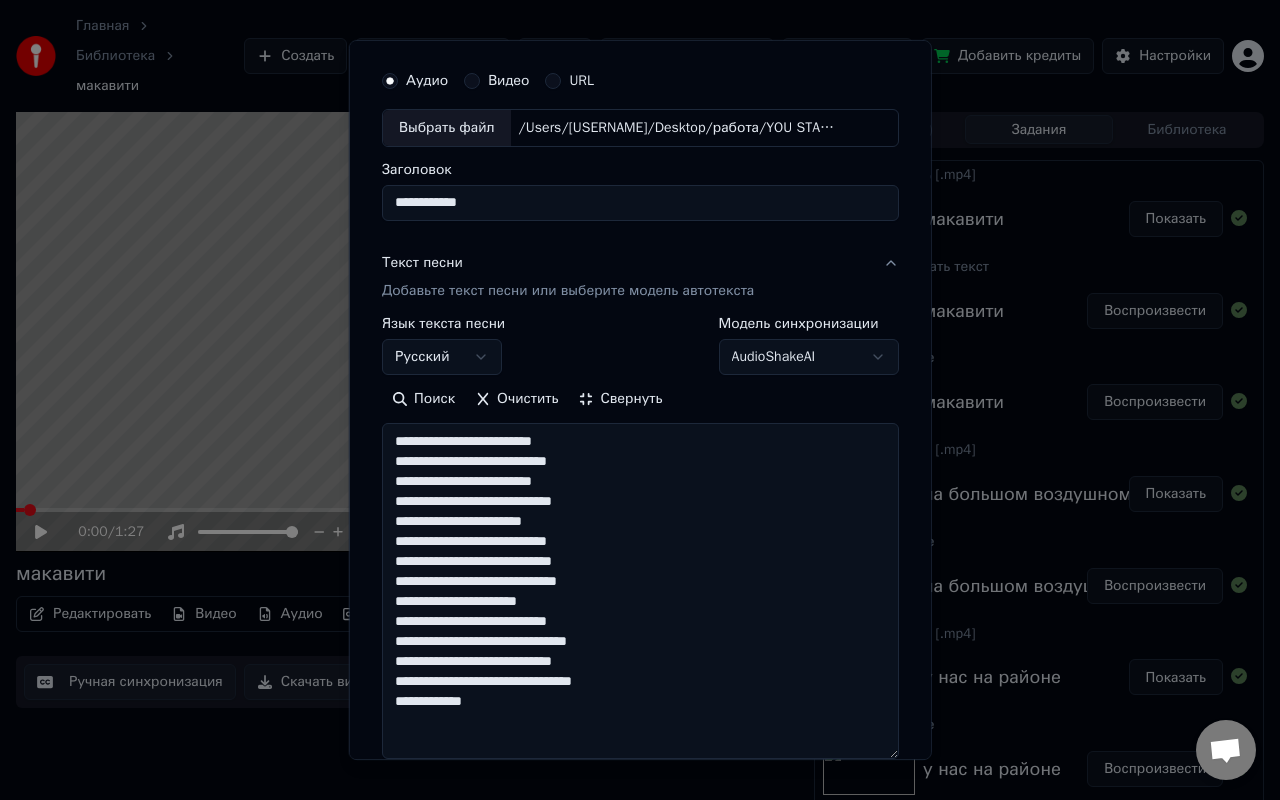 click on "**********" at bounding box center [640, 591] 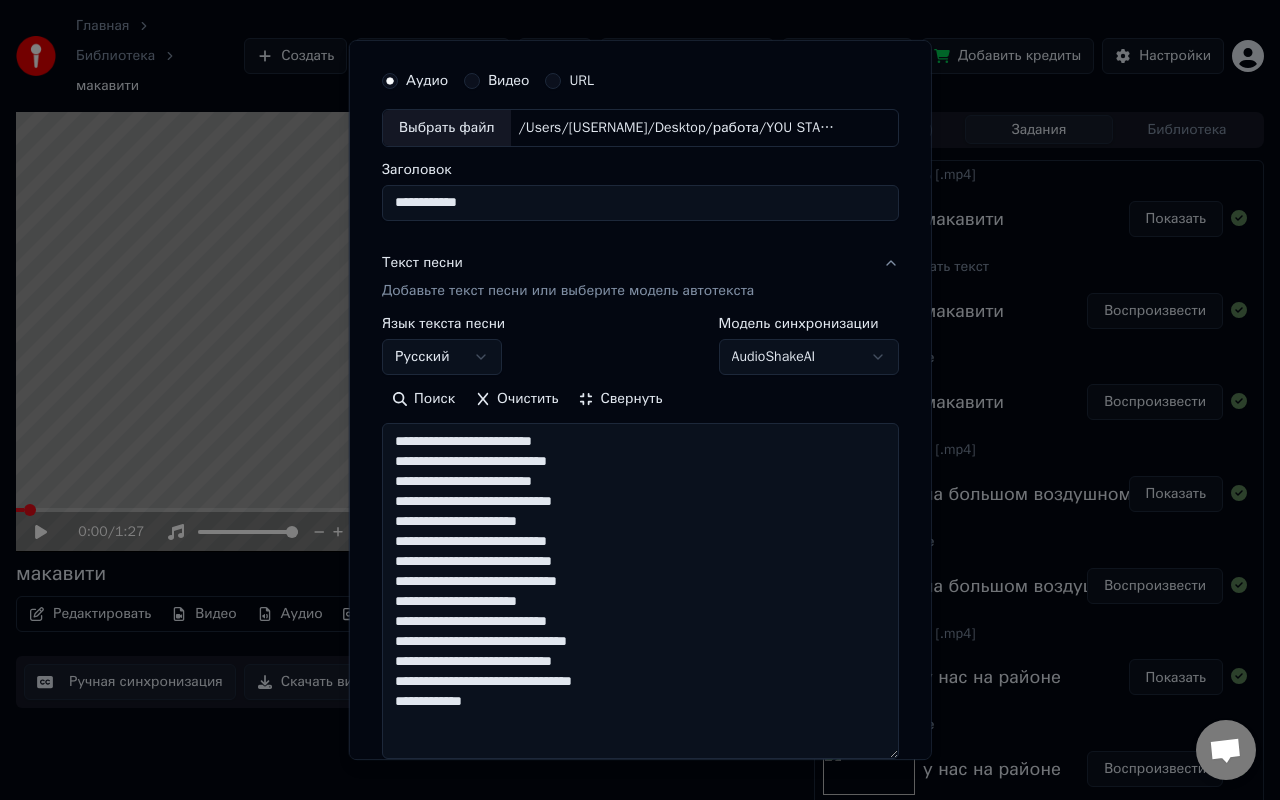 scroll, scrollTop: 344, scrollLeft: 0, axis: vertical 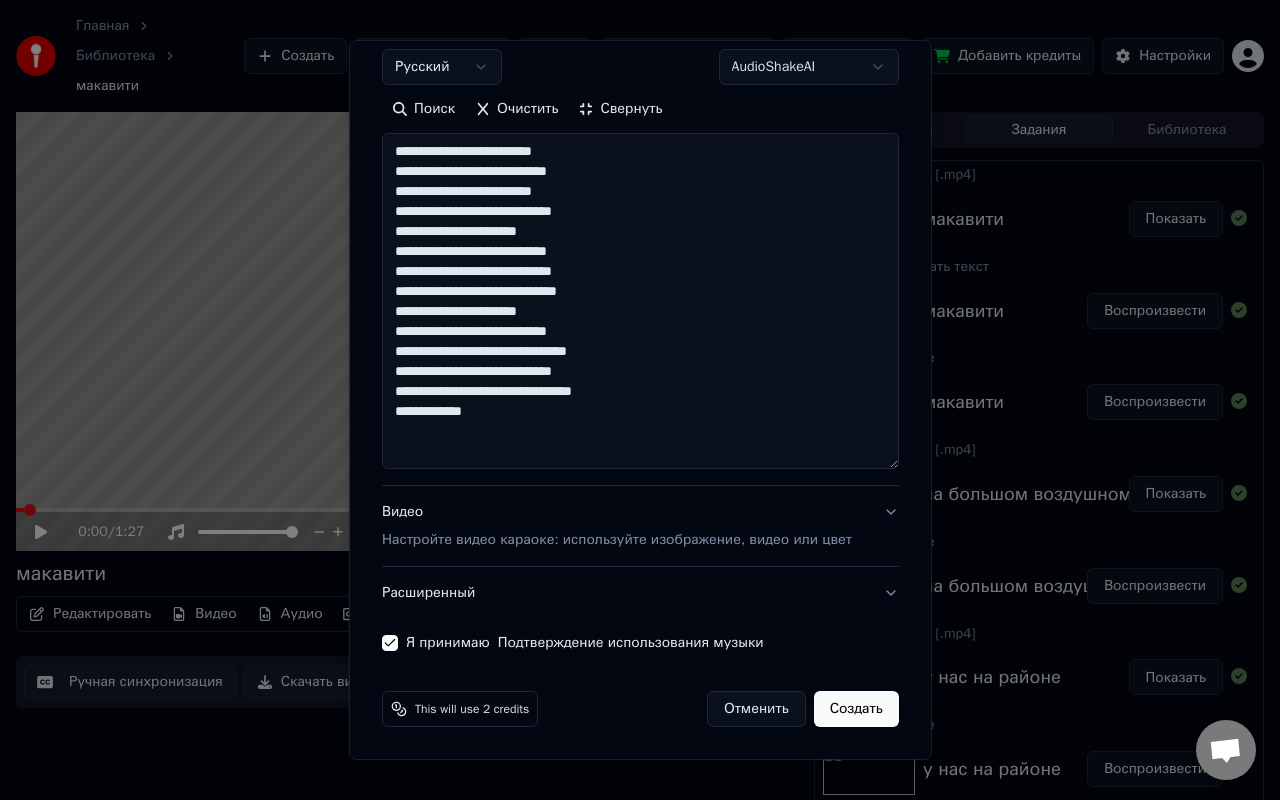 type on "**********" 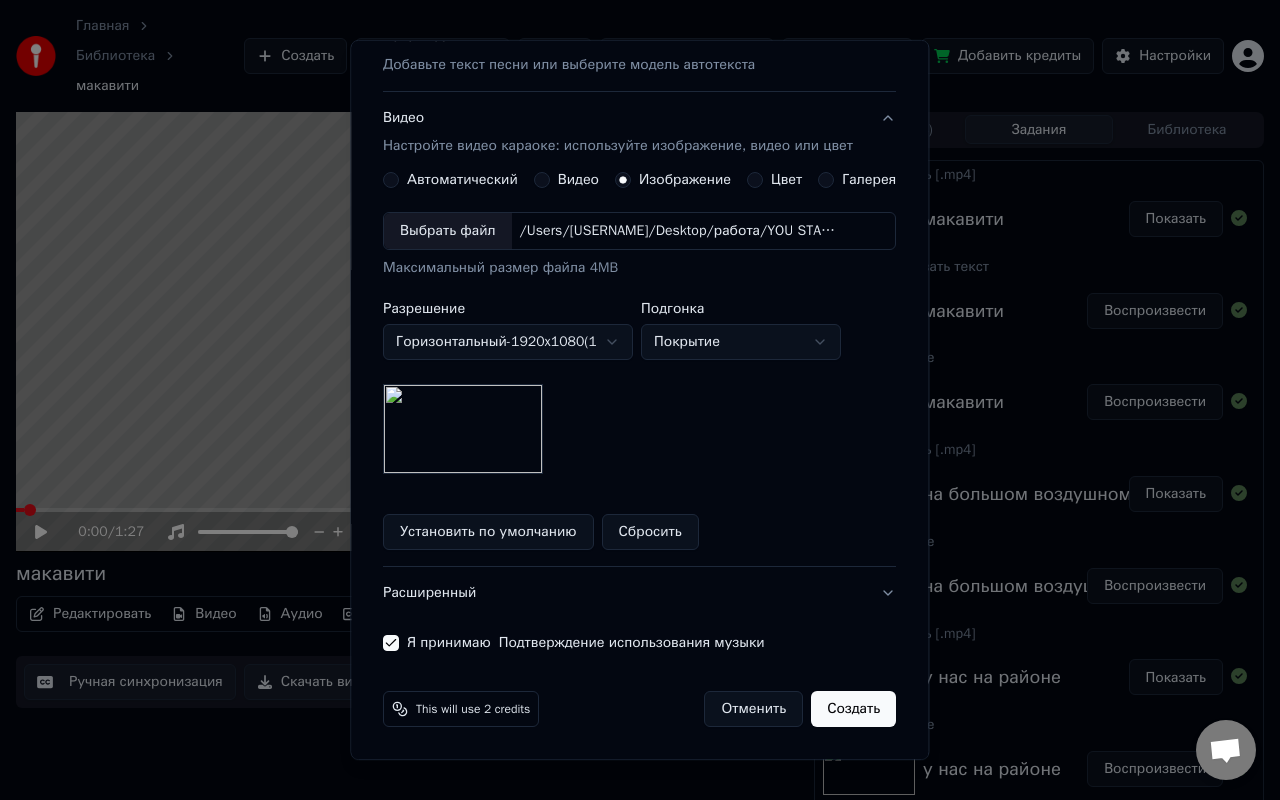 scroll, scrollTop: 280, scrollLeft: 0, axis: vertical 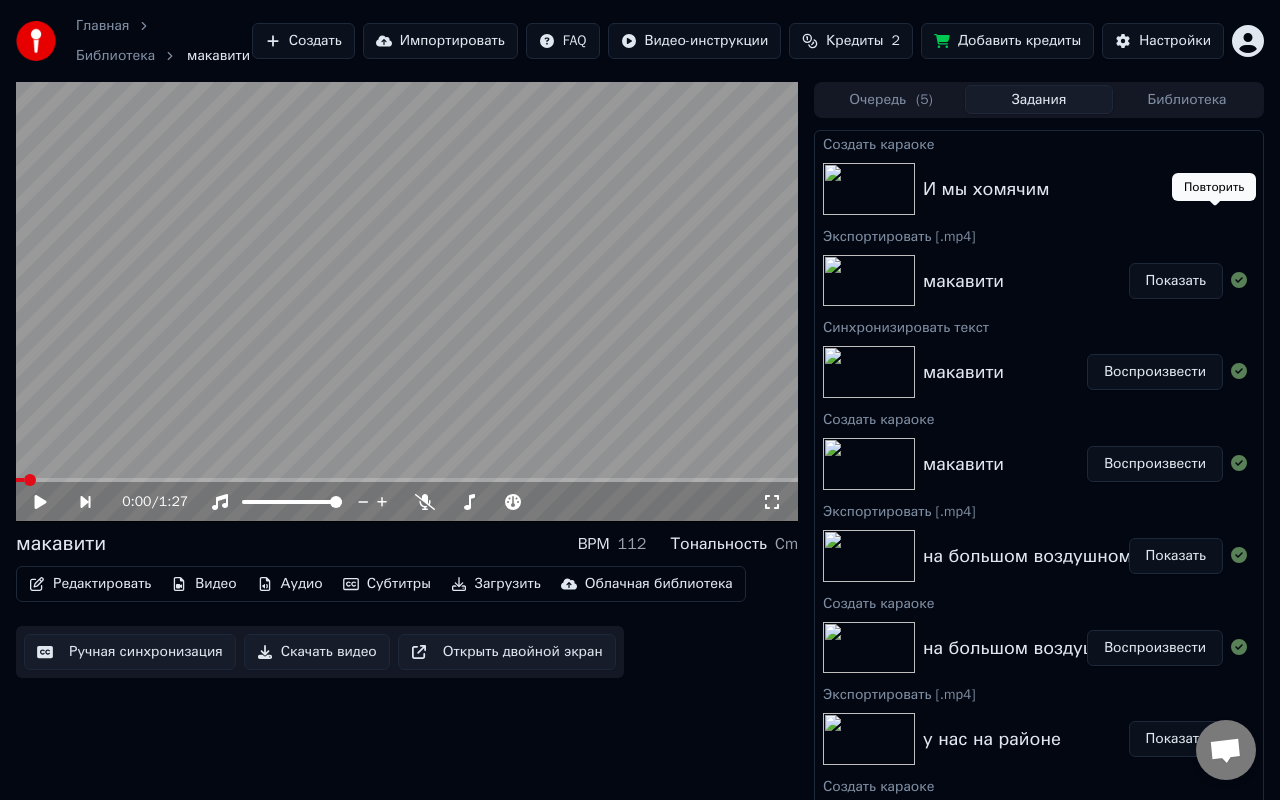 click 